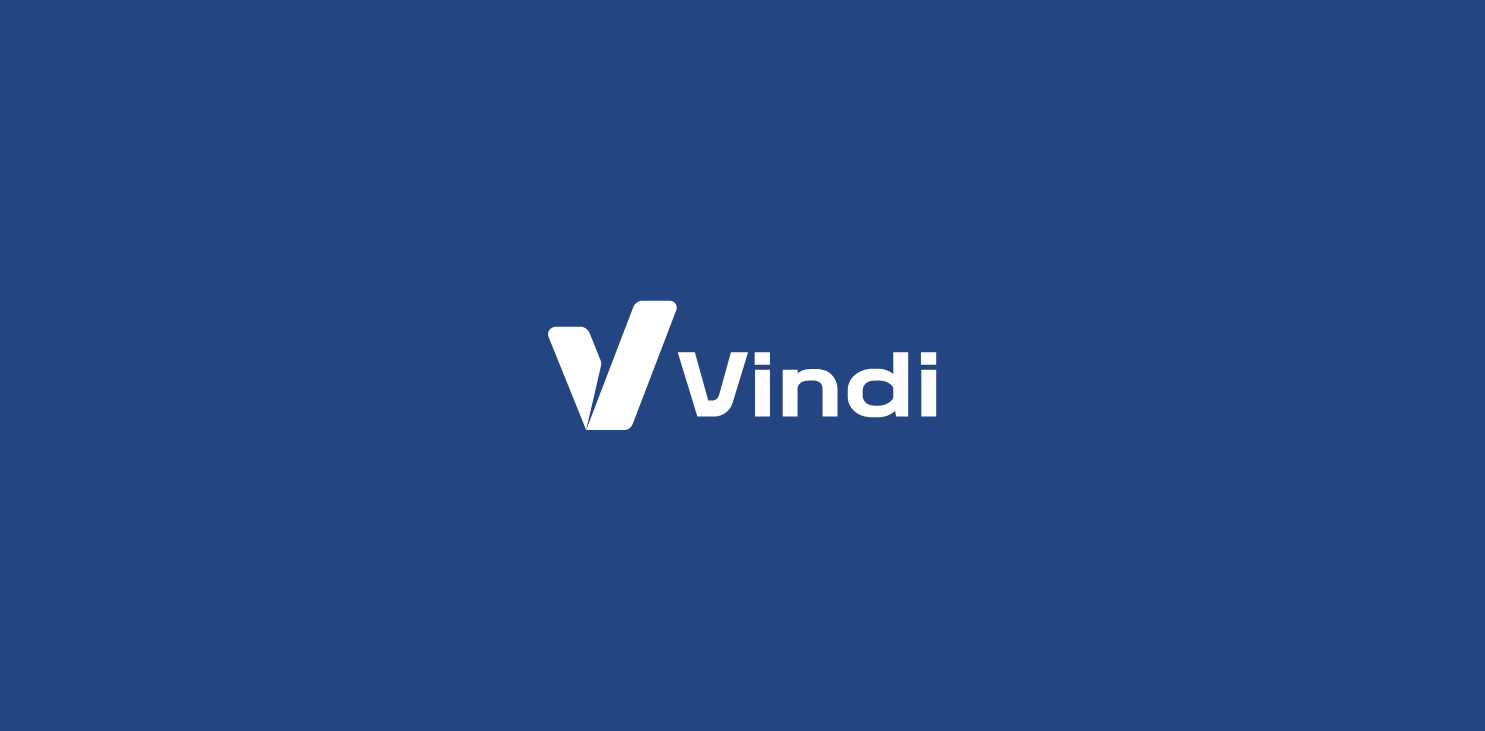 scroll, scrollTop: 0, scrollLeft: 0, axis: both 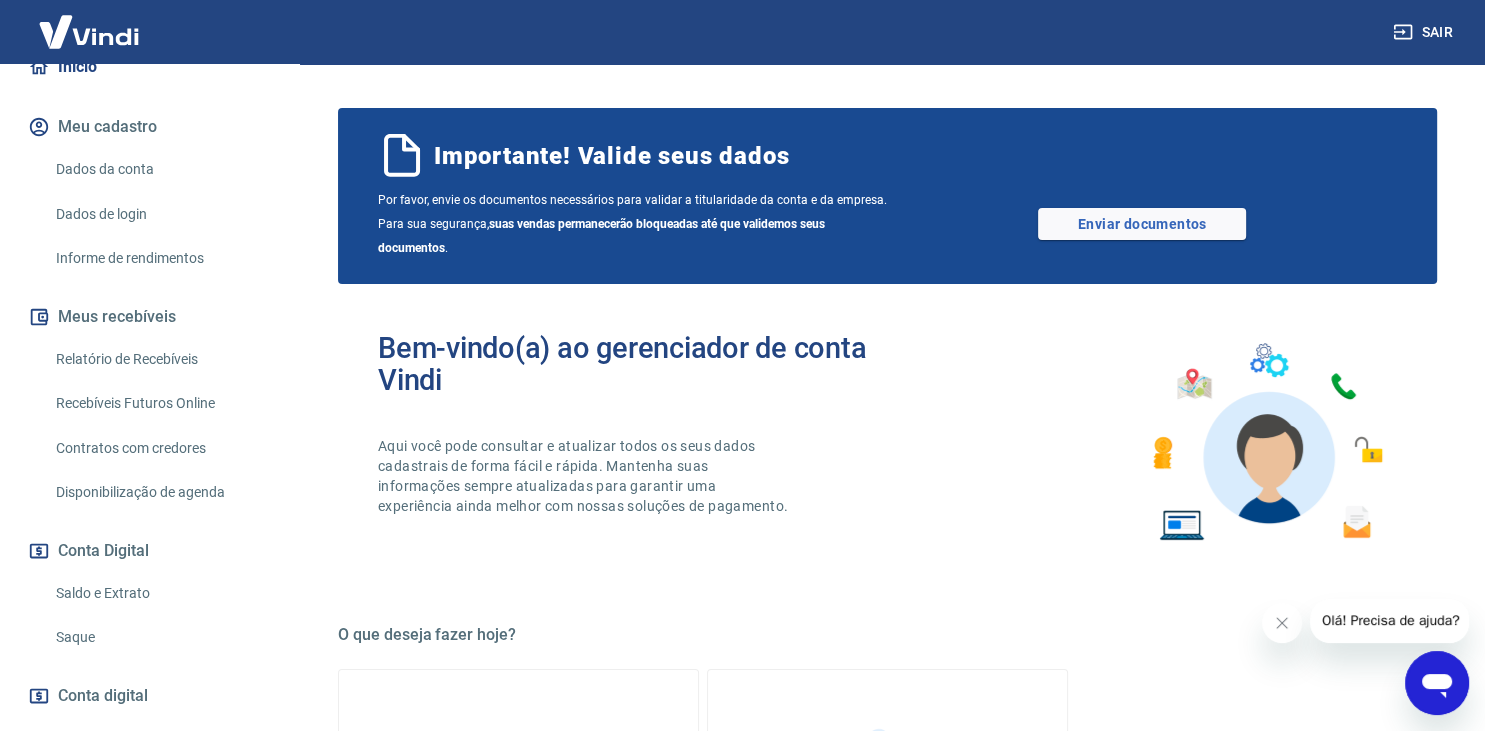 click on "Saldo e Extrato" at bounding box center (161, 593) 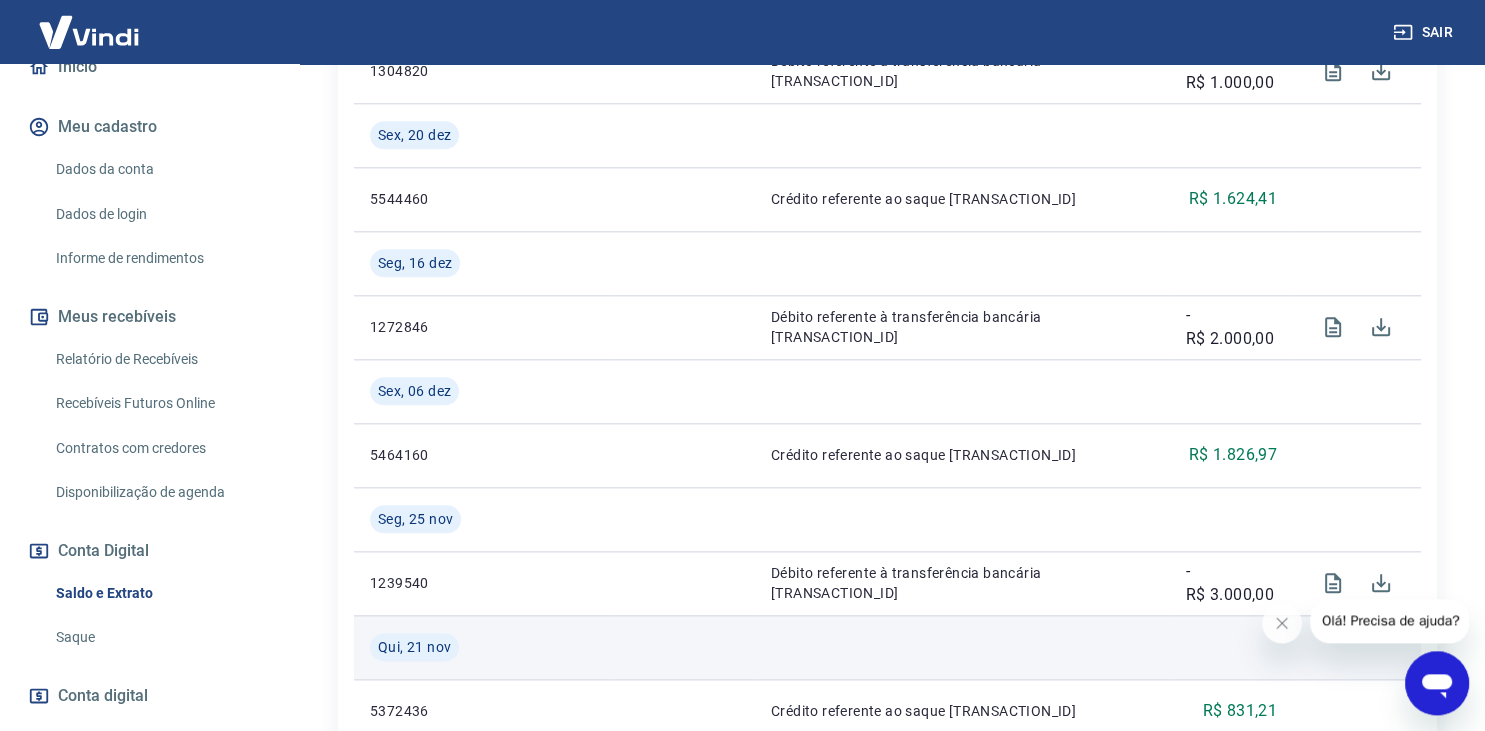 scroll, scrollTop: 2183, scrollLeft: 0, axis: vertical 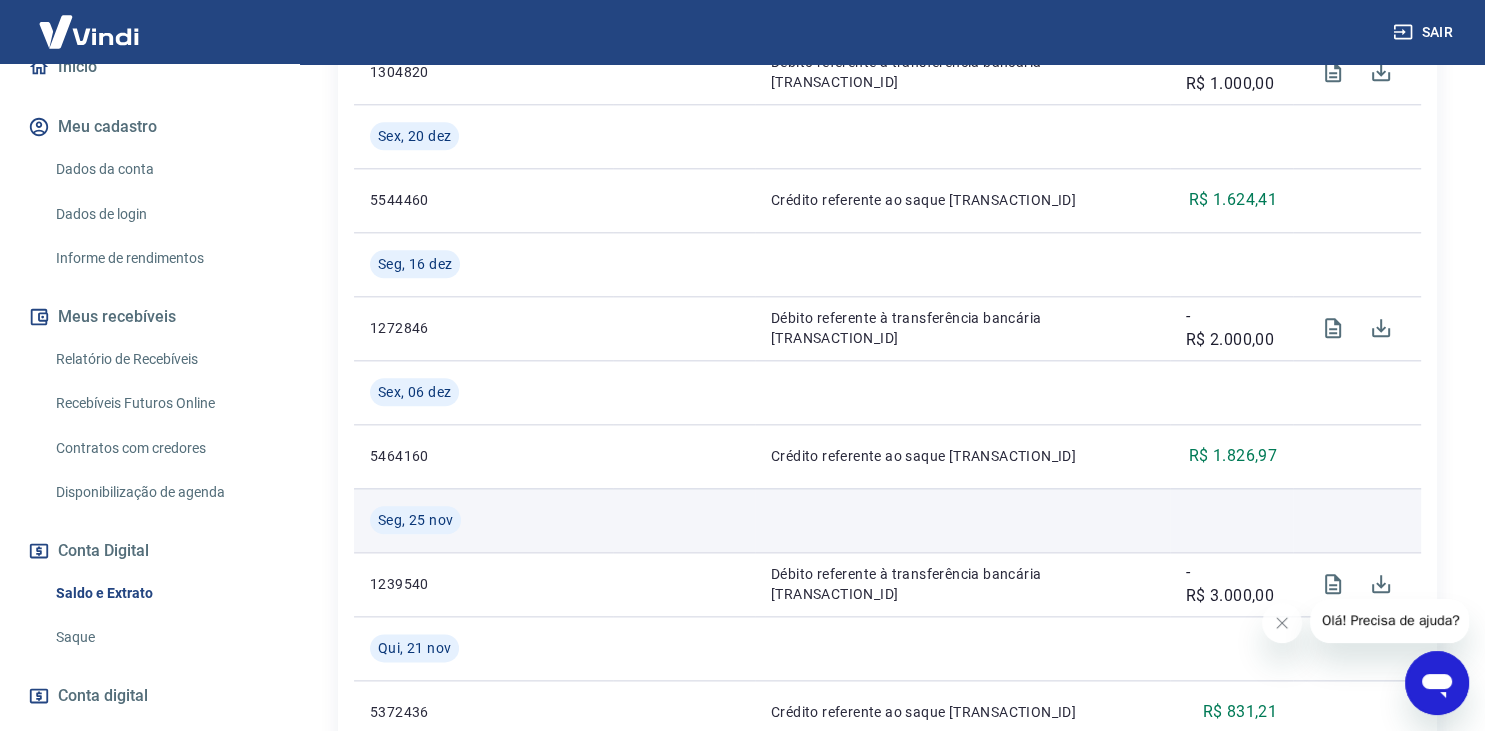 click at bounding box center (962, 520) 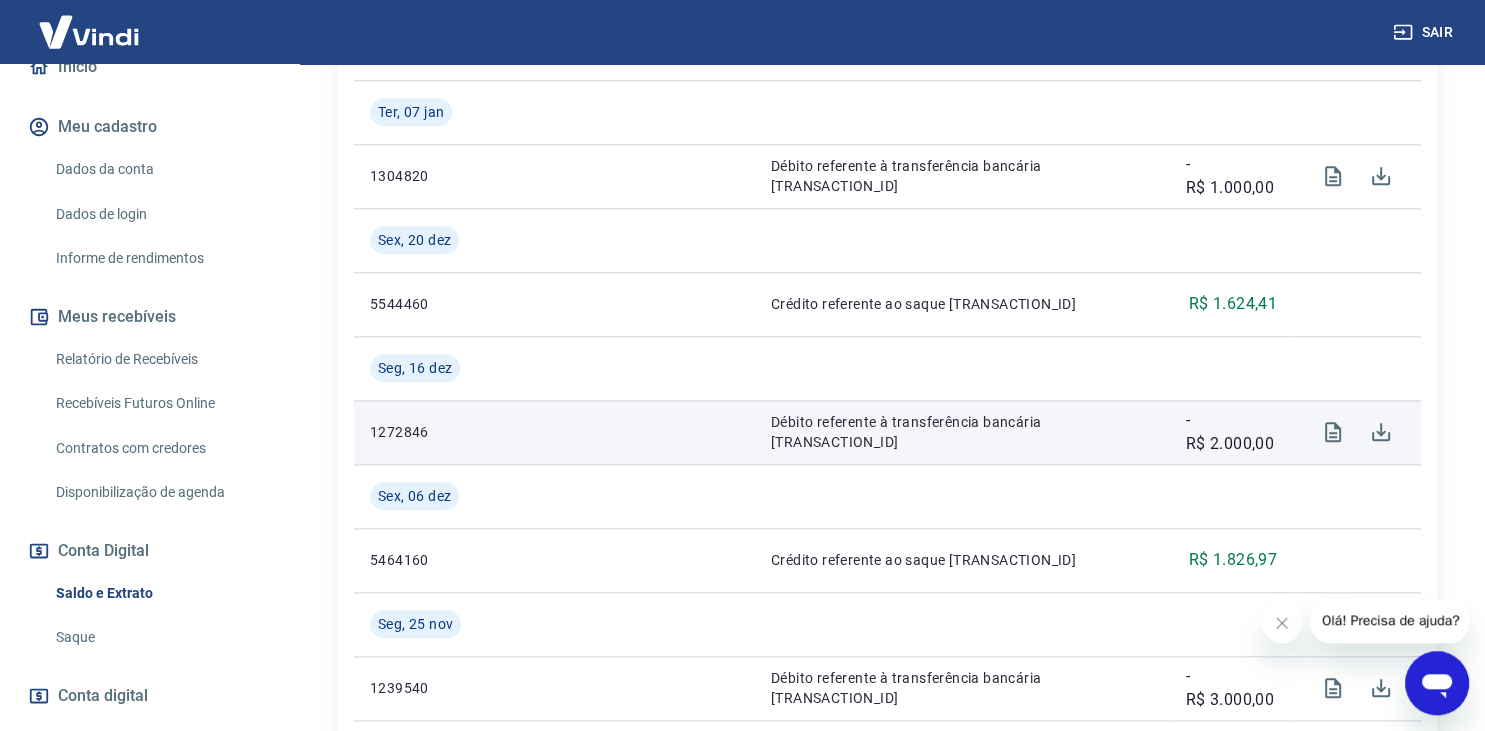 scroll, scrollTop: 2183, scrollLeft: 0, axis: vertical 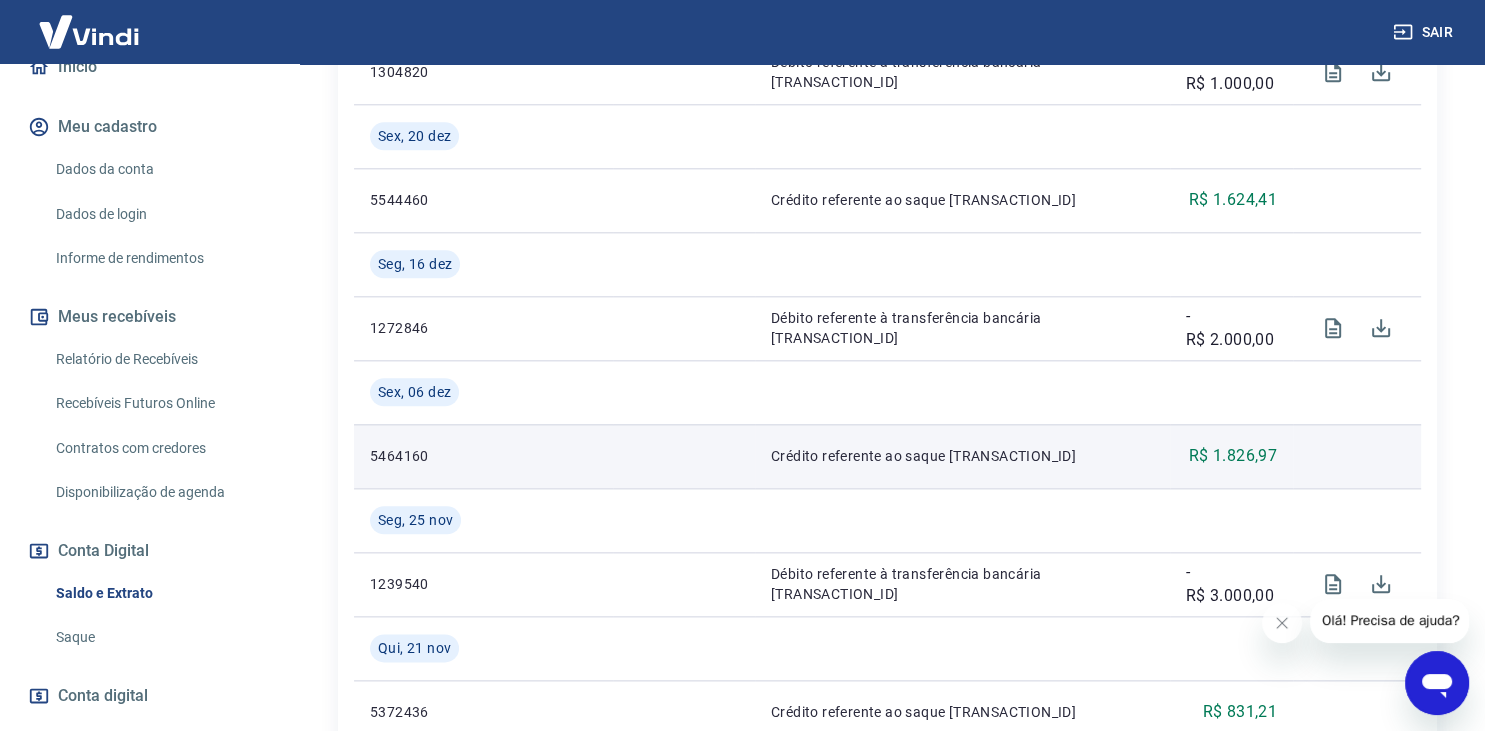 click on "Crédito referente ao saque 5464160" at bounding box center (962, 456) 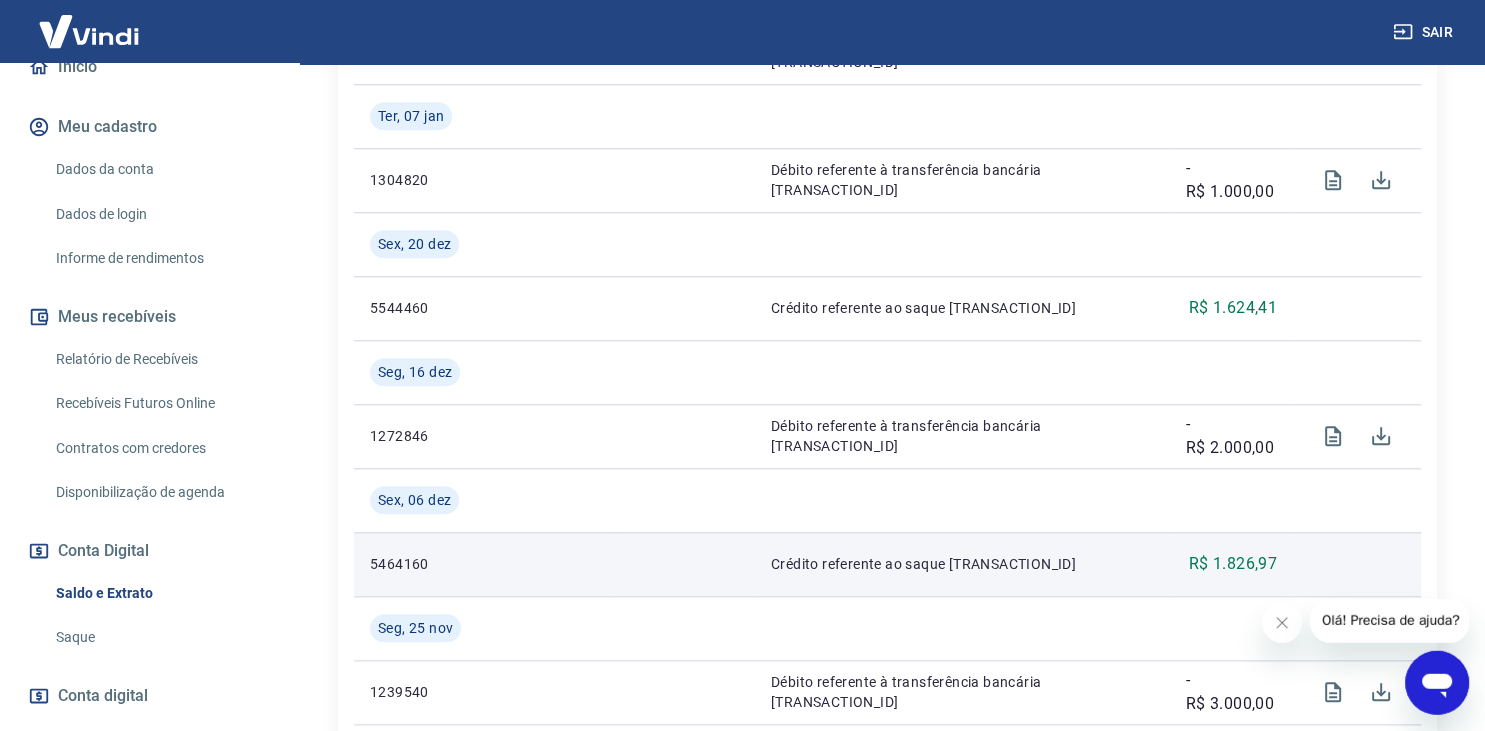 scroll, scrollTop: 1972, scrollLeft: 0, axis: vertical 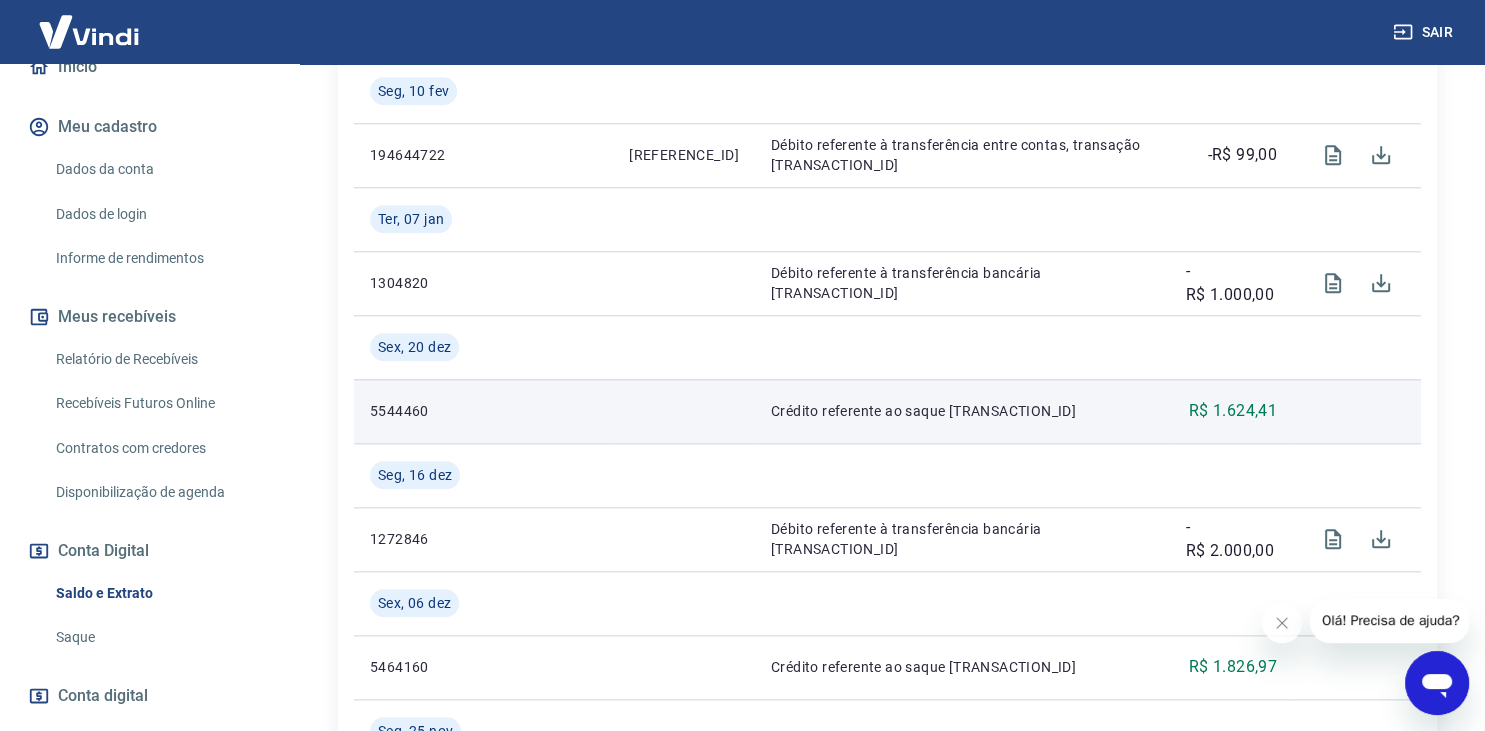 click on "R$ 1.624,41" at bounding box center [1231, 411] 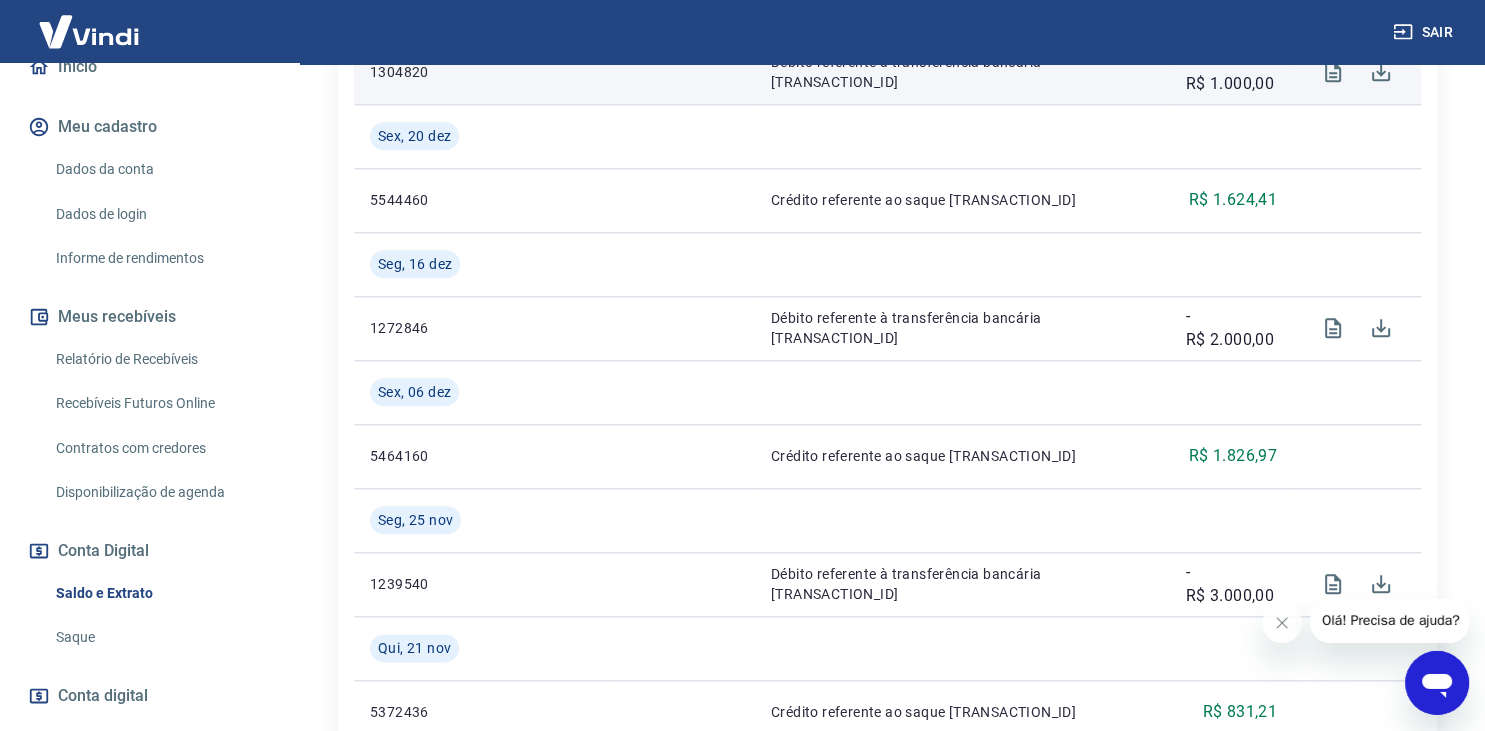 scroll, scrollTop: 2288, scrollLeft: 0, axis: vertical 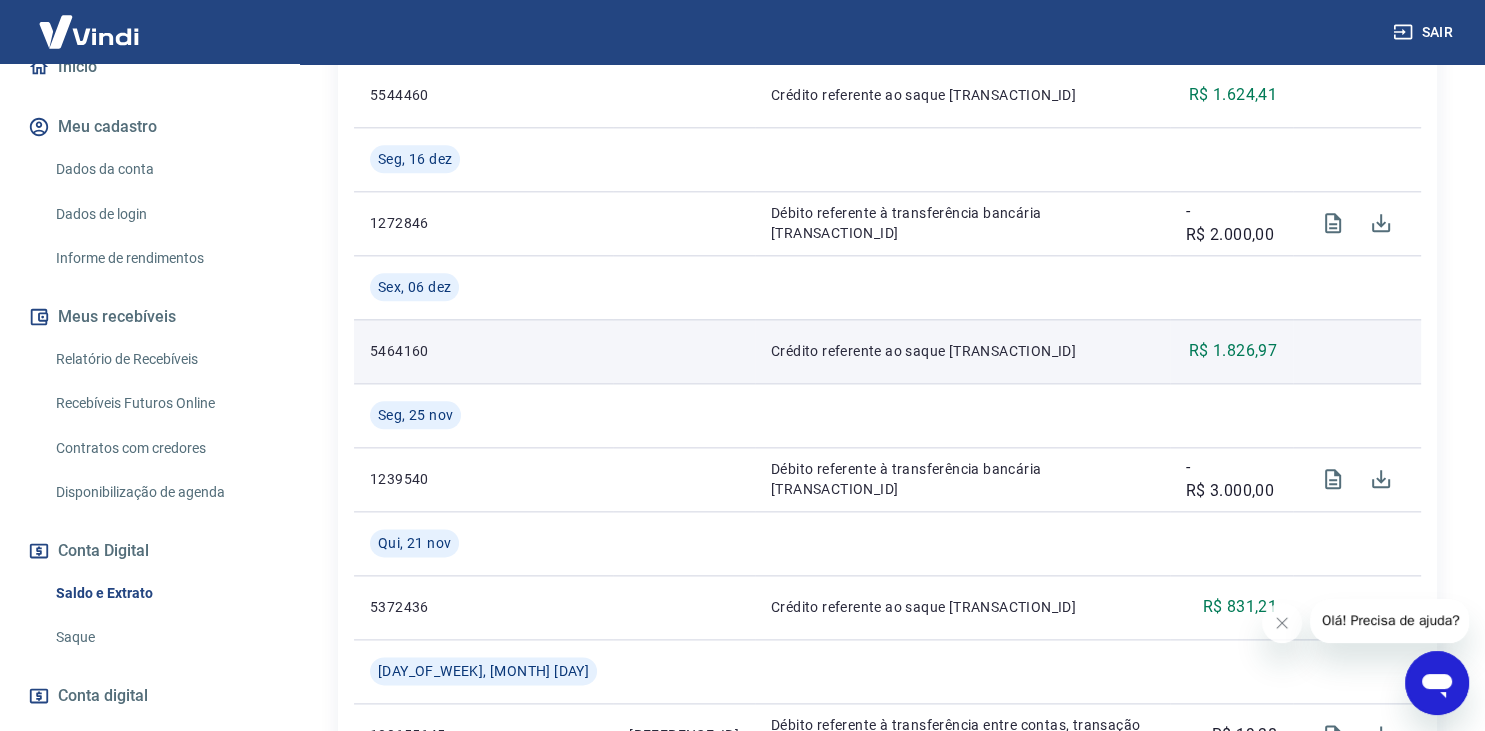 click on "R$ 1.826,97" at bounding box center (1231, 351) 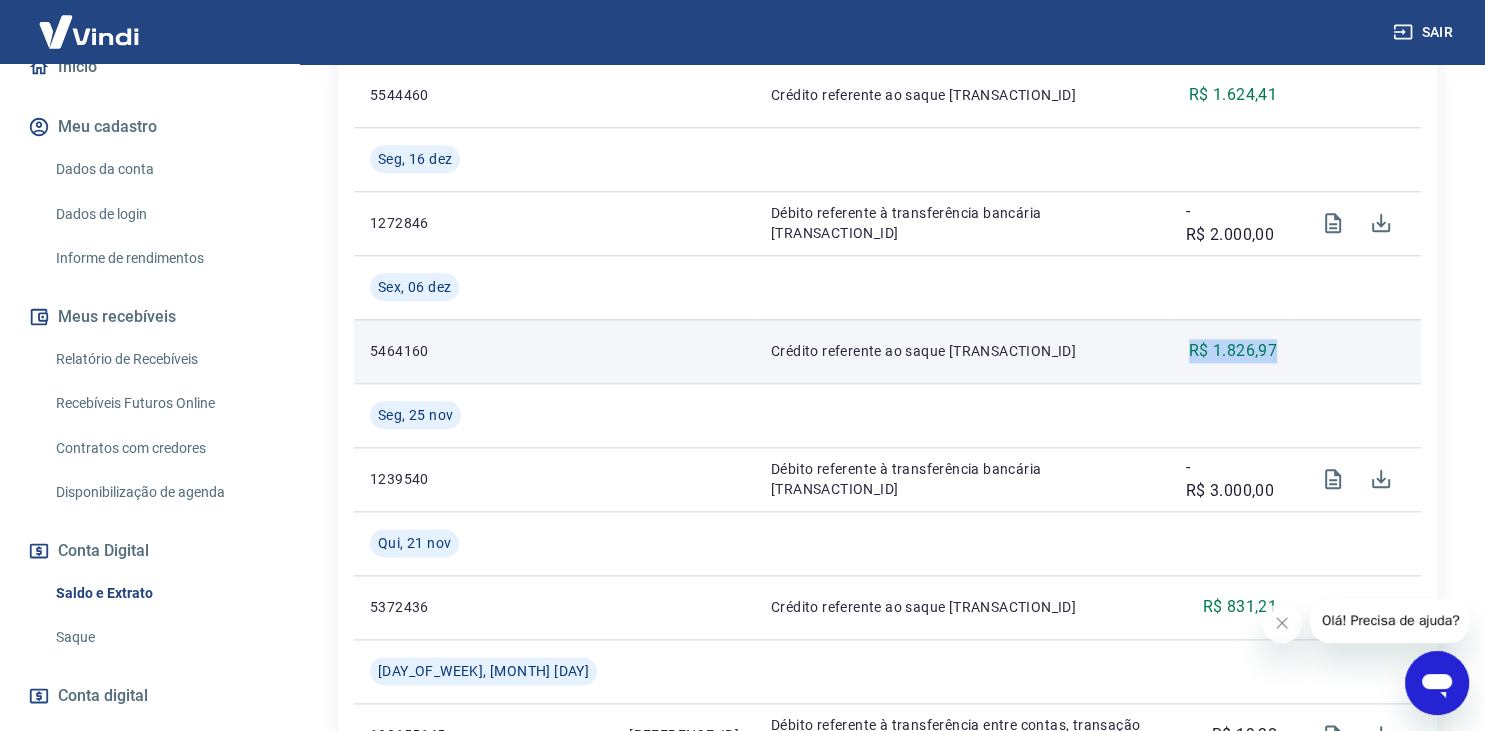 drag, startPoint x: 1187, startPoint y: 318, endPoint x: 1272, endPoint y: 316, distance: 85.02353 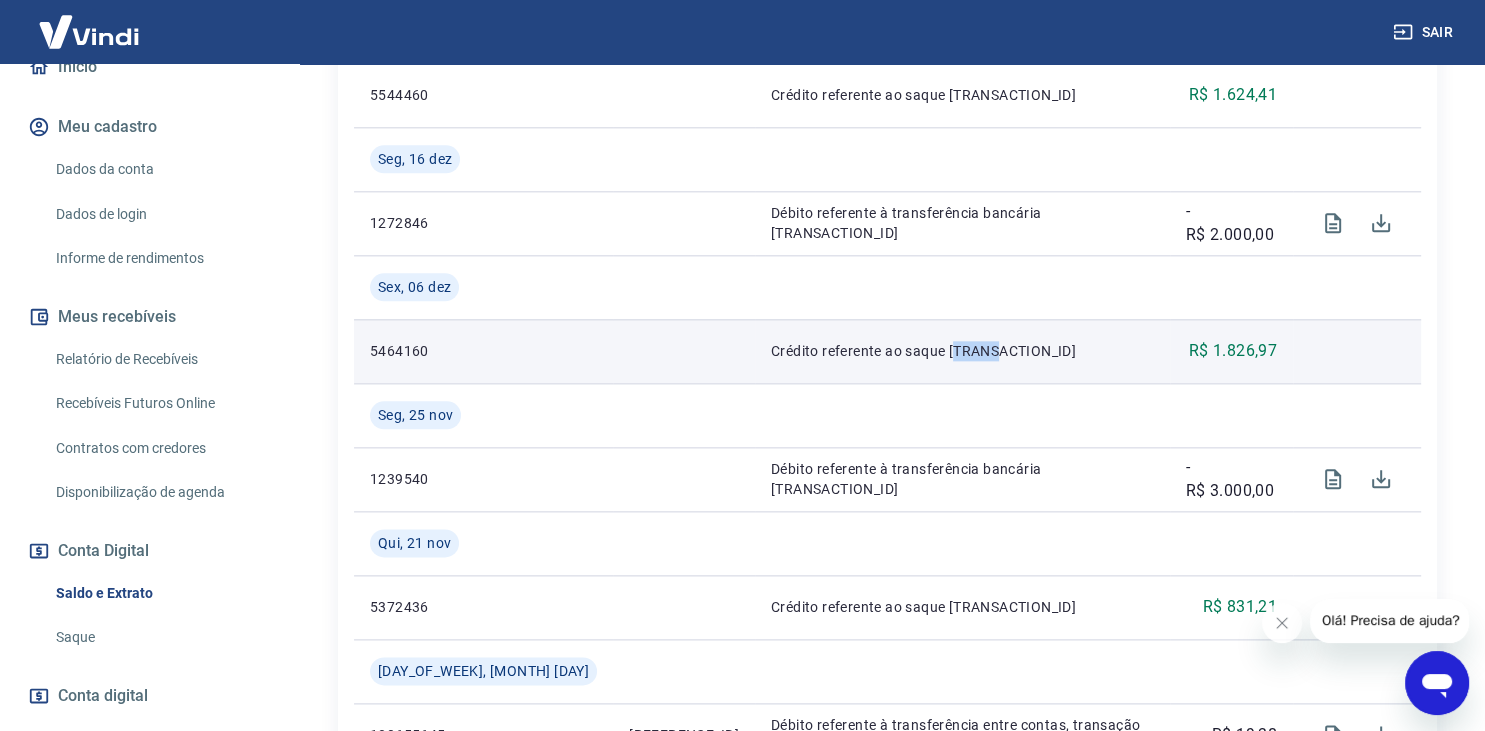drag, startPoint x: 869, startPoint y: 314, endPoint x: 918, endPoint y: 309, distance: 49.25444 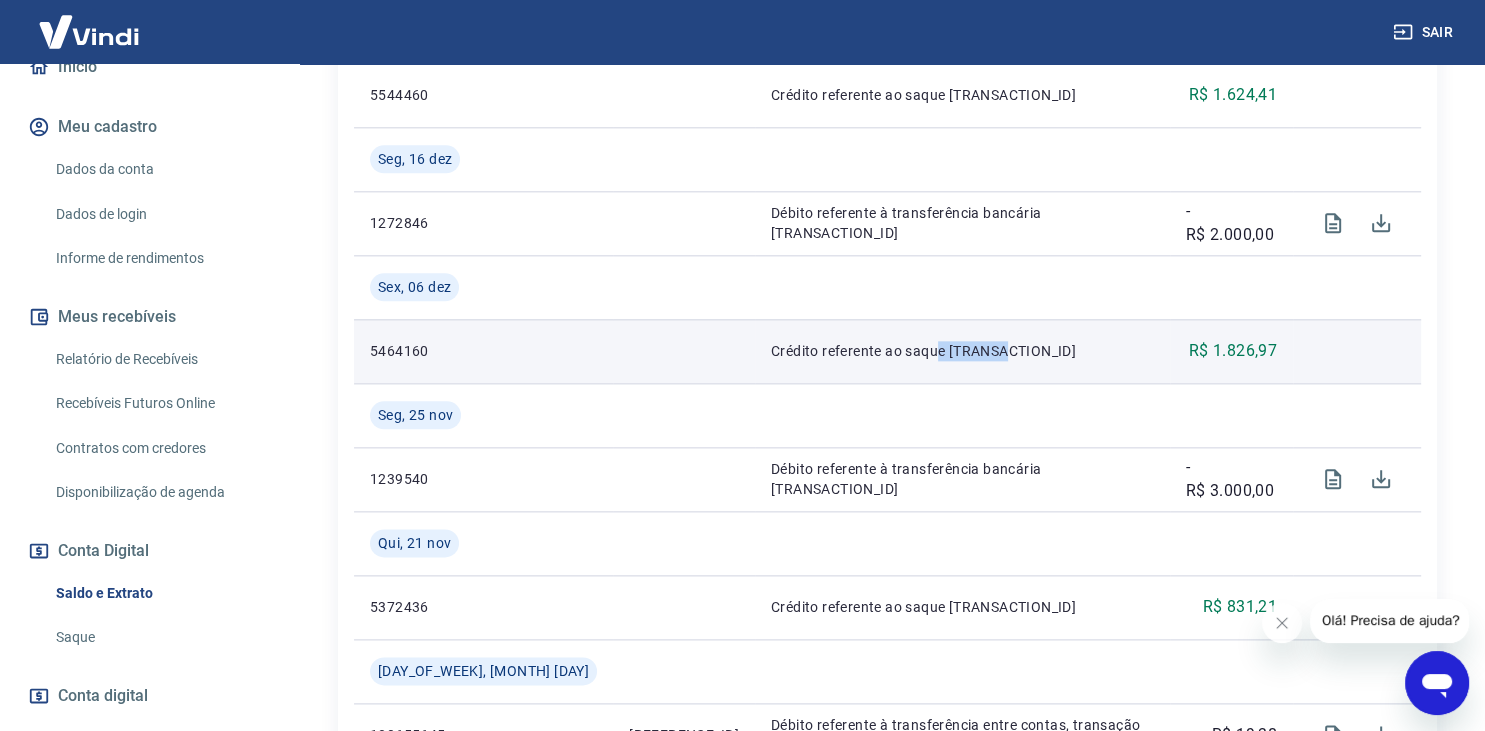 drag, startPoint x: 852, startPoint y: 310, endPoint x: 923, endPoint y: 314, distance: 71.11259 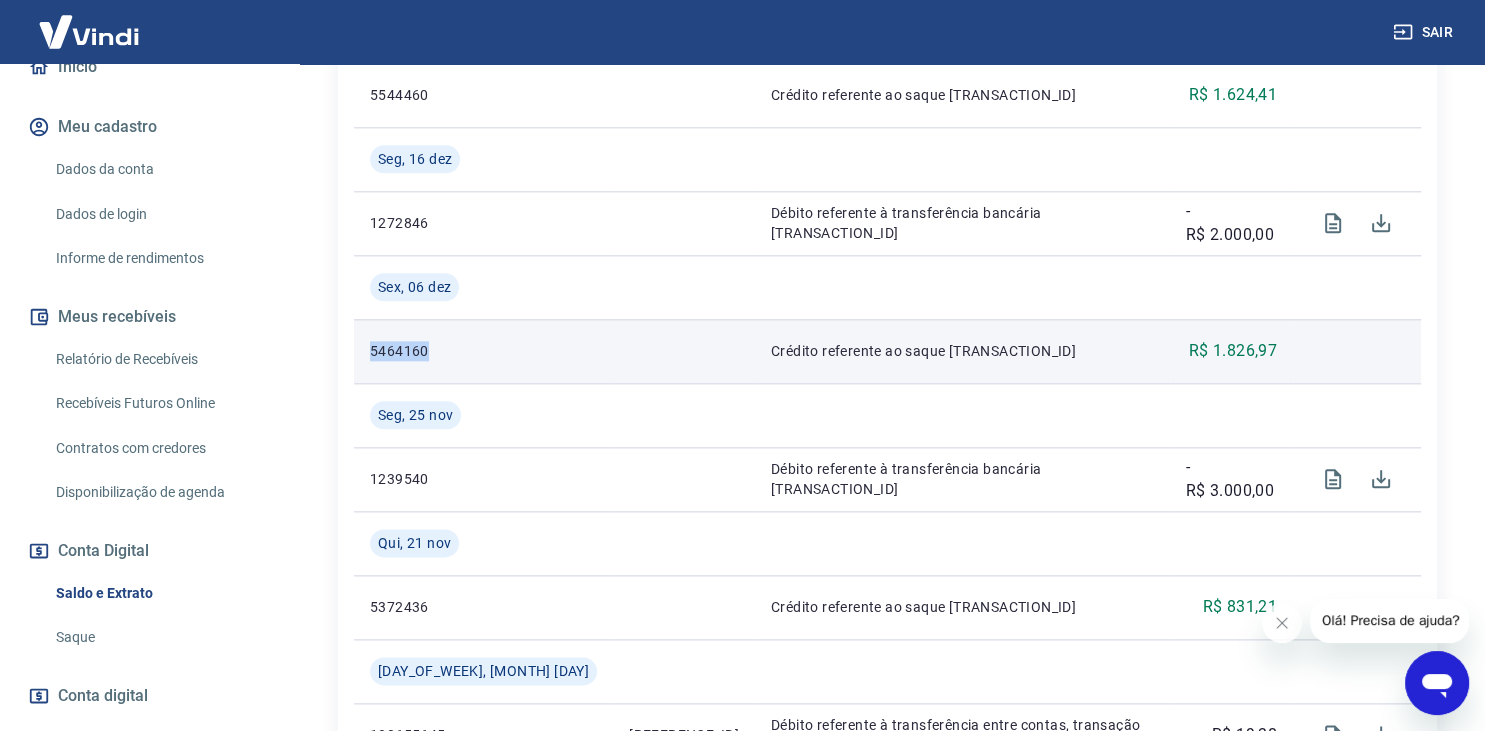 drag, startPoint x: 374, startPoint y: 313, endPoint x: 458, endPoint y: 313, distance: 84 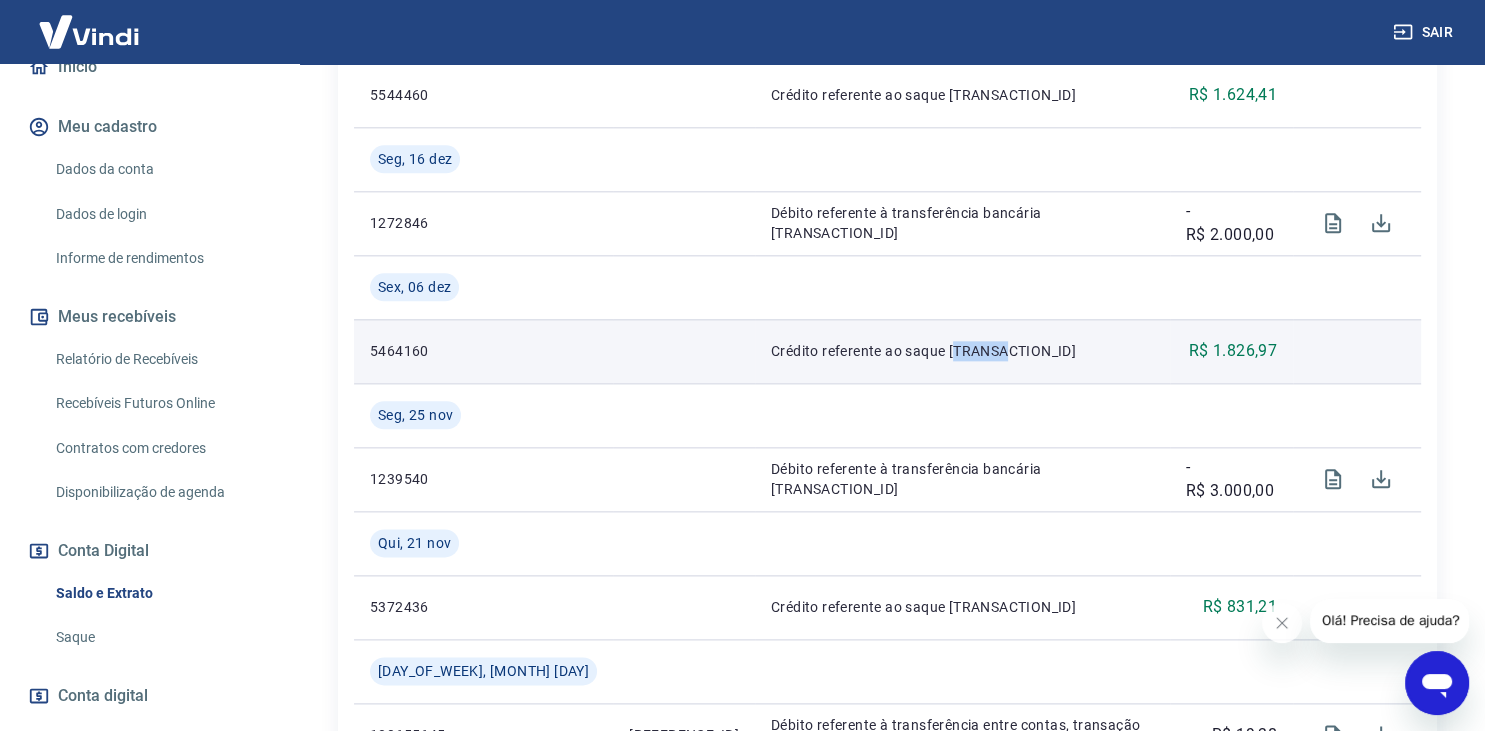 drag, startPoint x: 869, startPoint y: 312, endPoint x: 936, endPoint y: 312, distance: 67 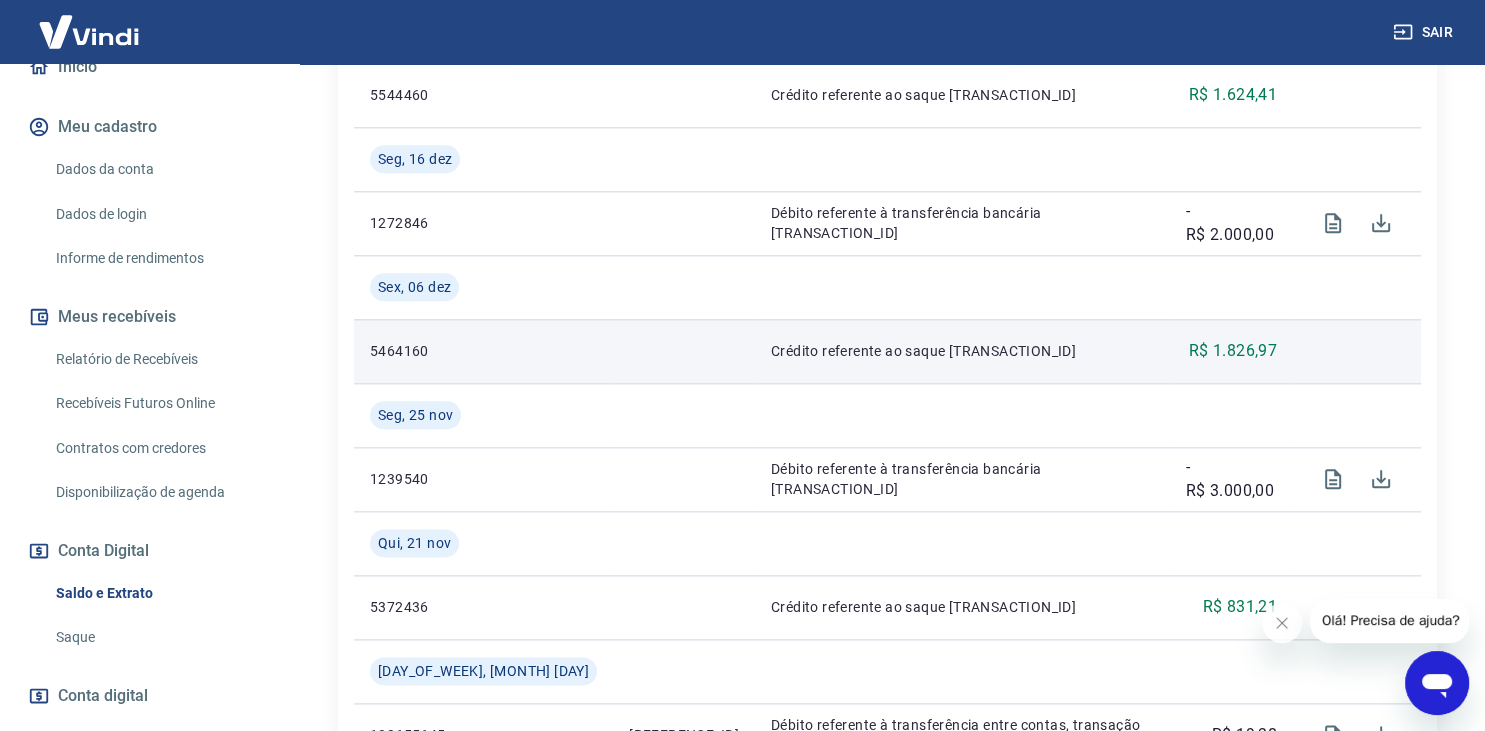 click on "Crédito referente ao saque 5464160" at bounding box center (962, 351) 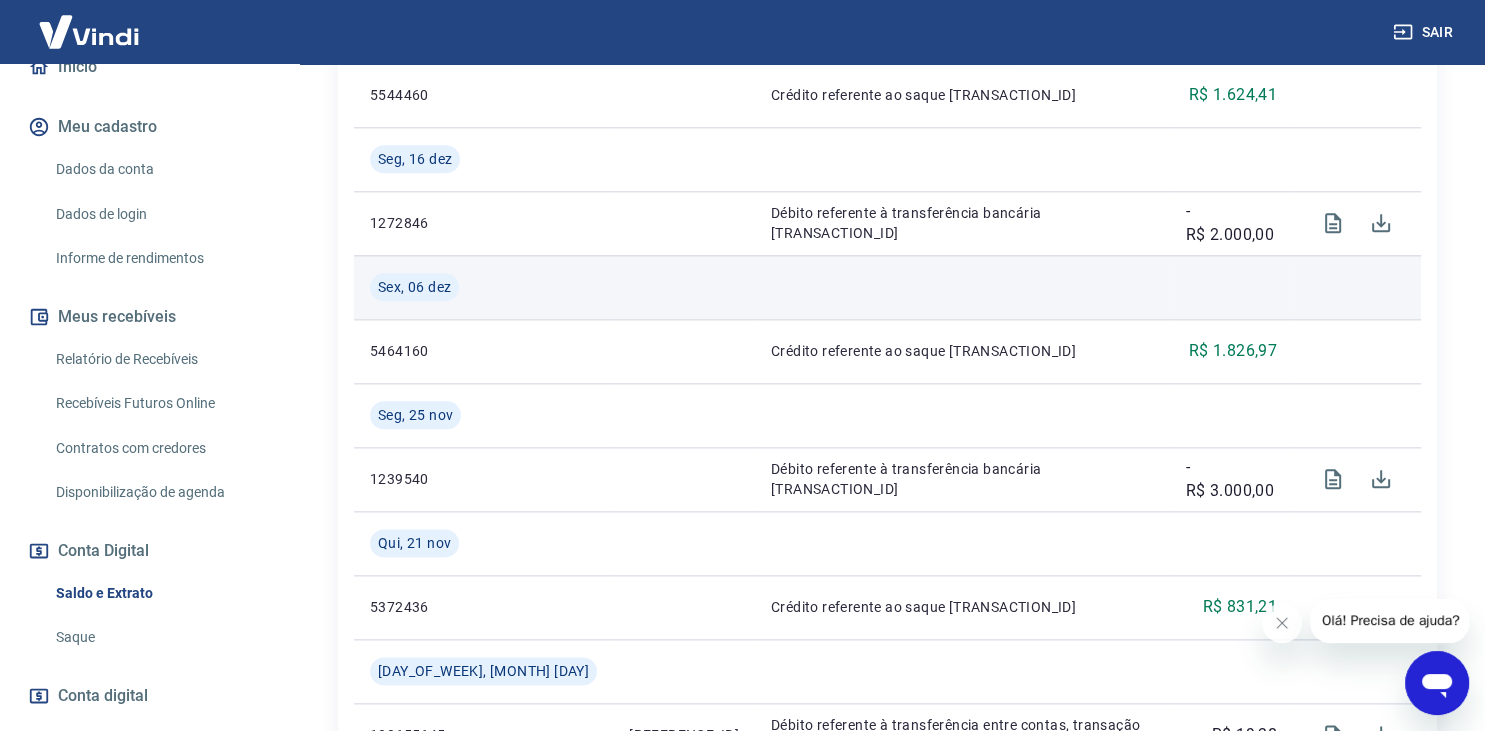click on "Sex, 06 dez" at bounding box center [414, 287] 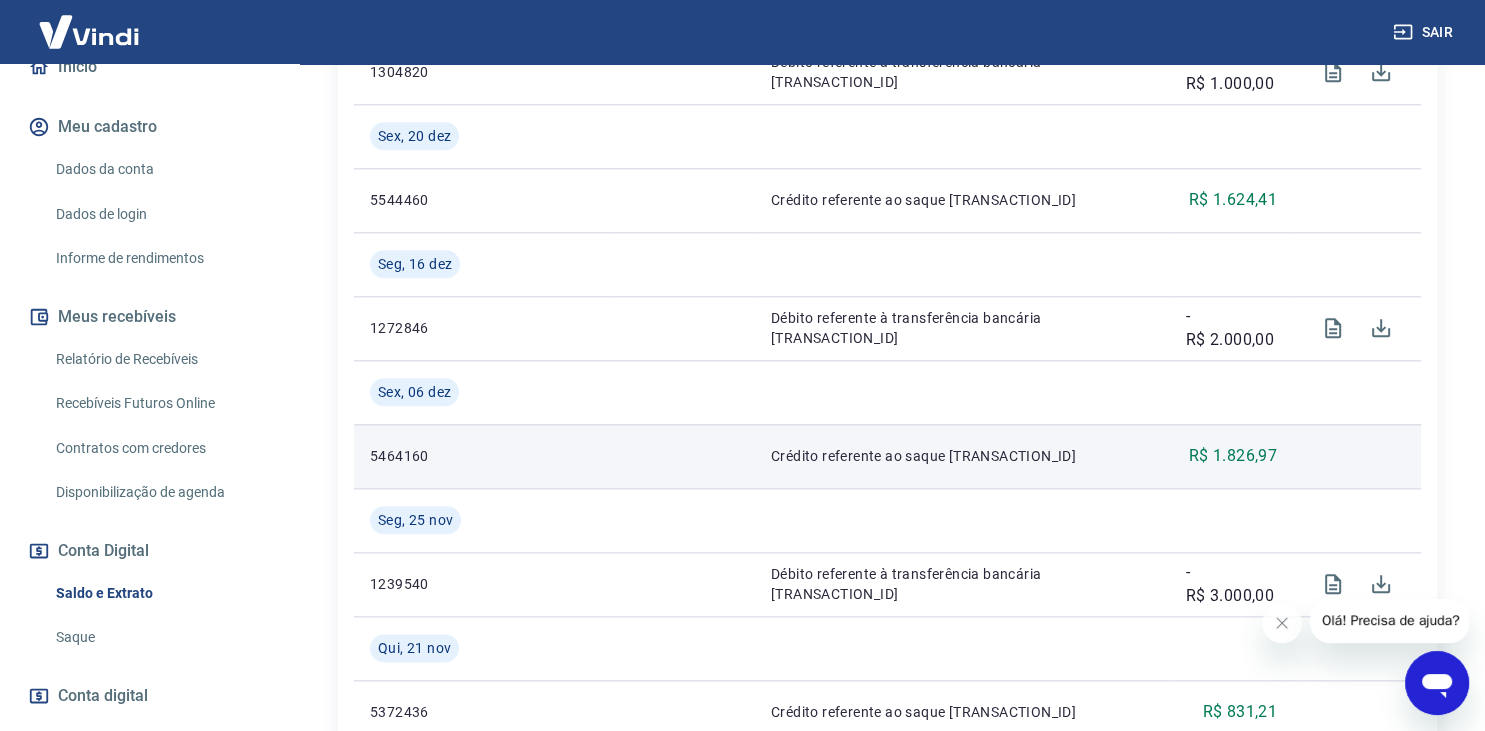 scroll, scrollTop: 2077, scrollLeft: 0, axis: vertical 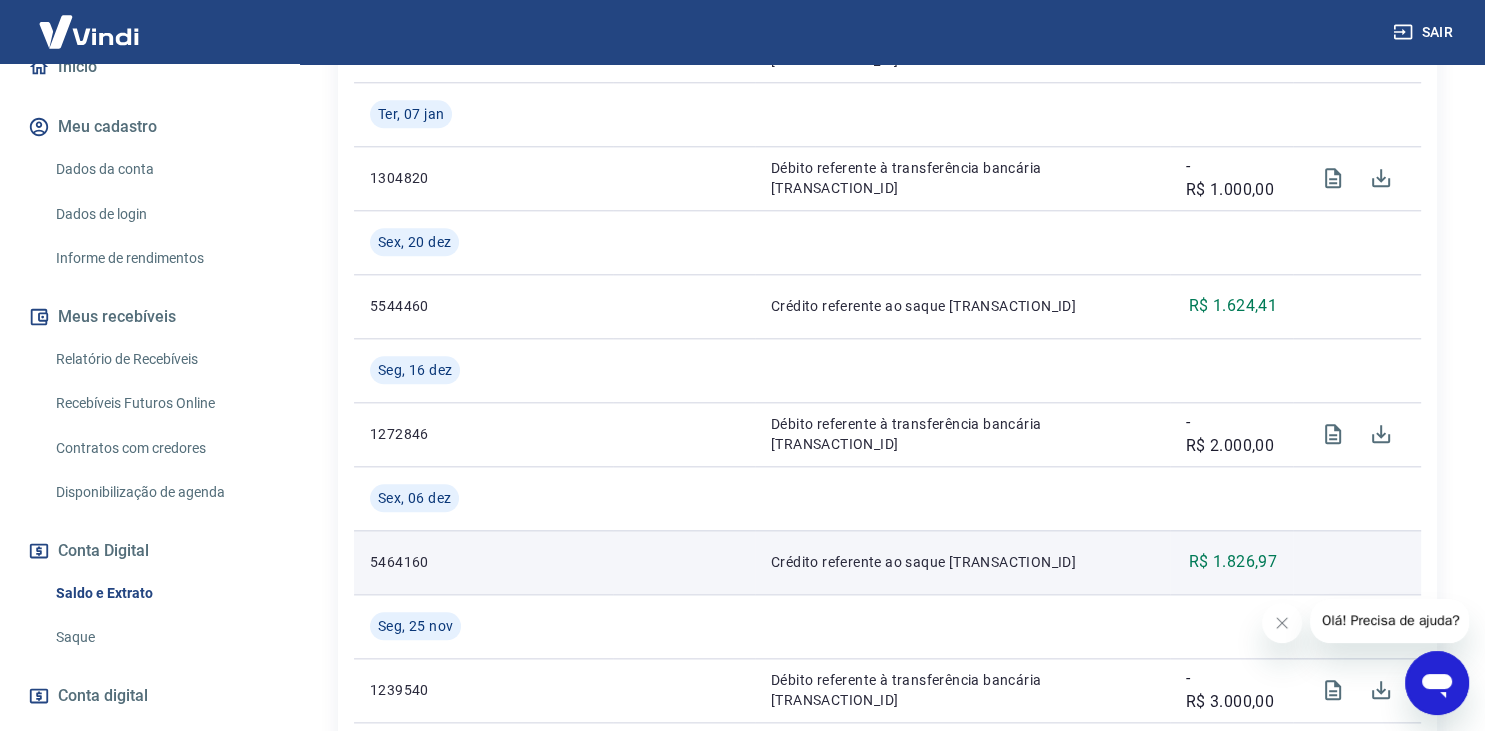 click on "R$ 1.826,97" at bounding box center [1233, 562] 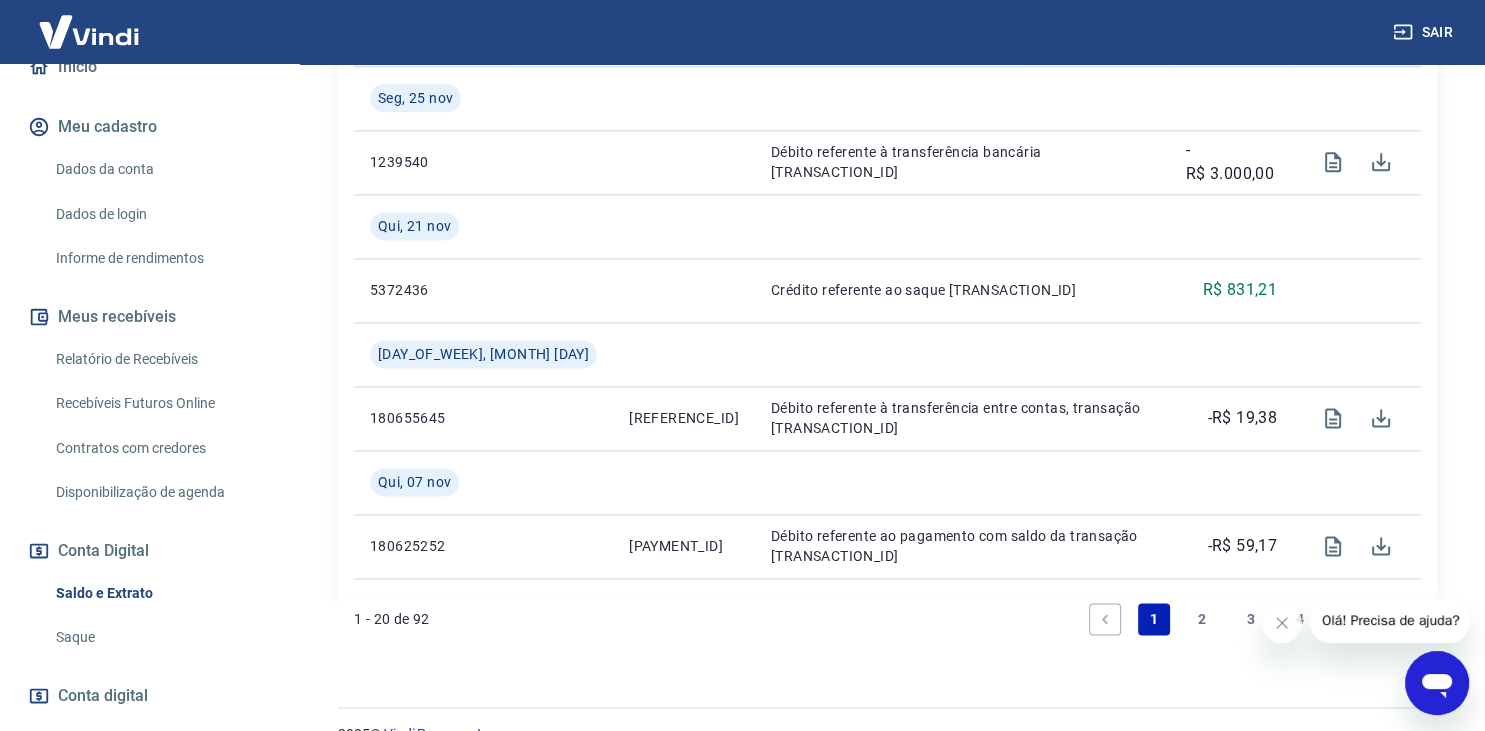 scroll, scrollTop: 2183, scrollLeft: 0, axis: vertical 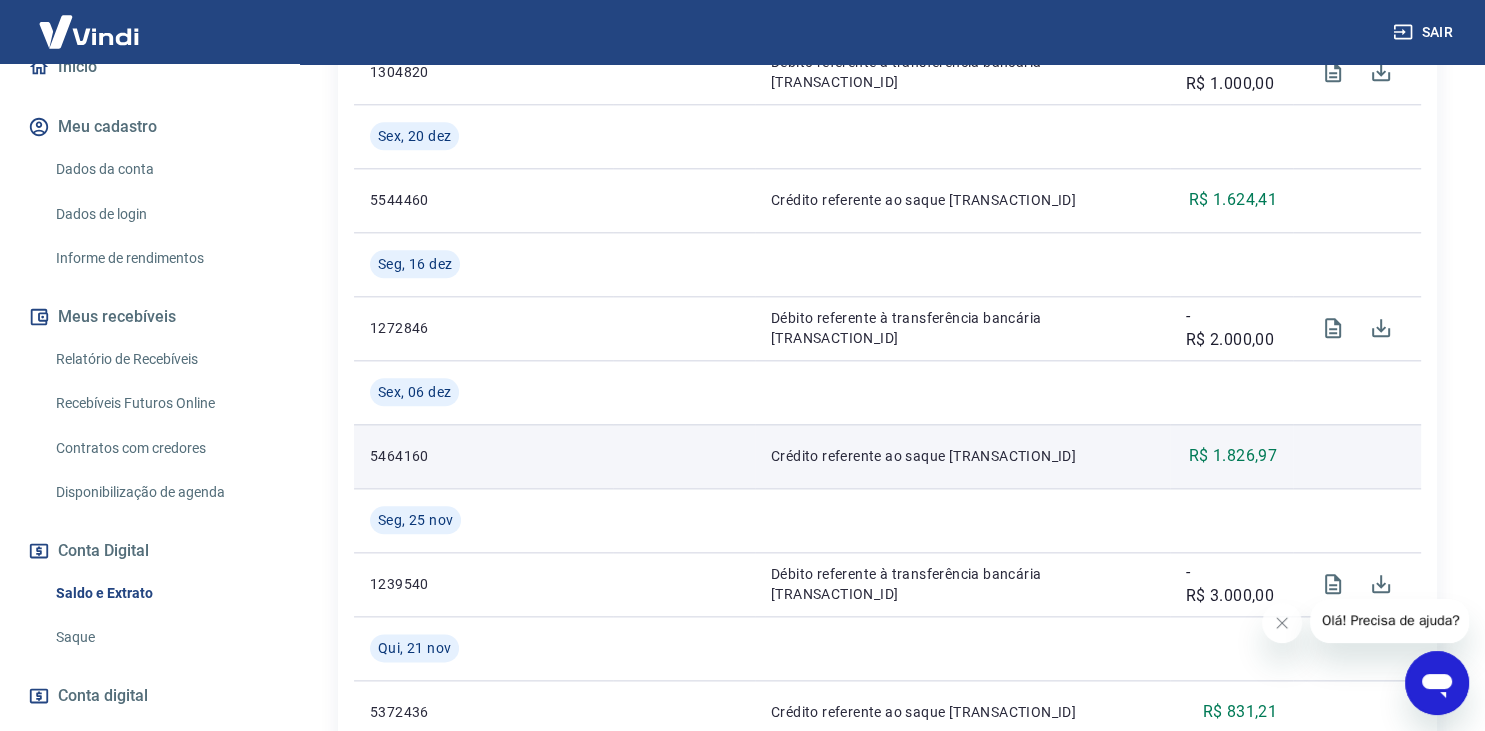 click on "R$ 1.826,97" at bounding box center (1233, 456) 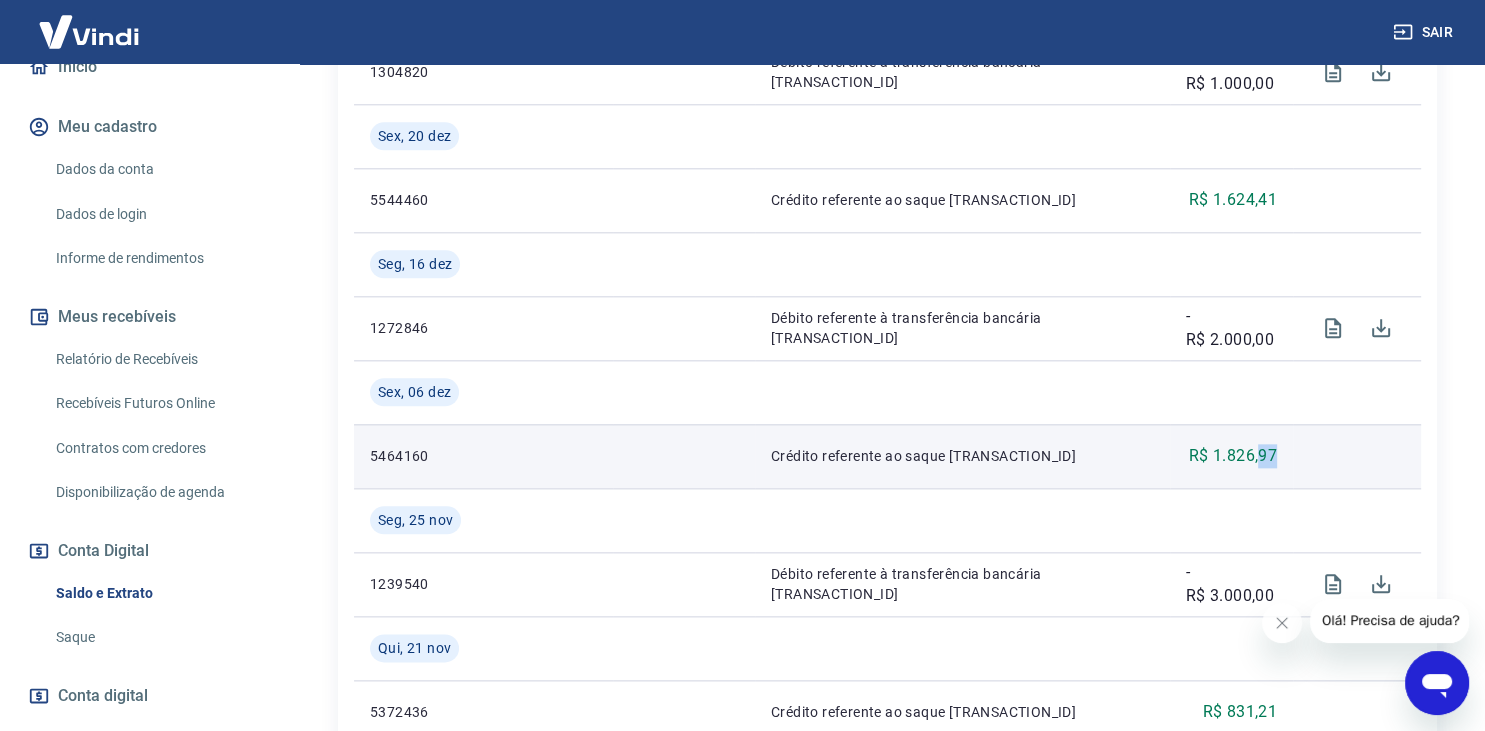 click on "R$ 1.826,97" at bounding box center (1233, 456) 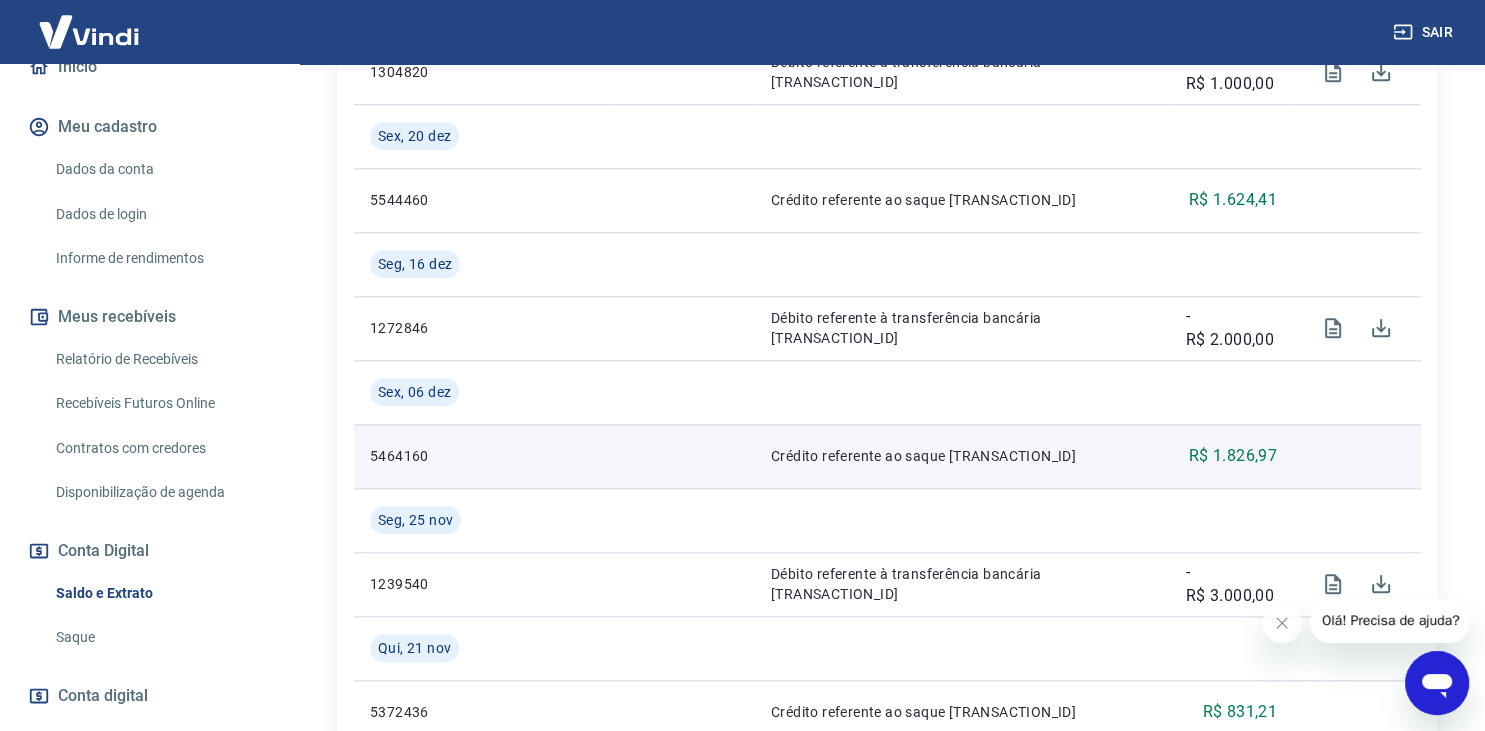 click on "Crédito referente ao saque 5464160" at bounding box center (962, 456) 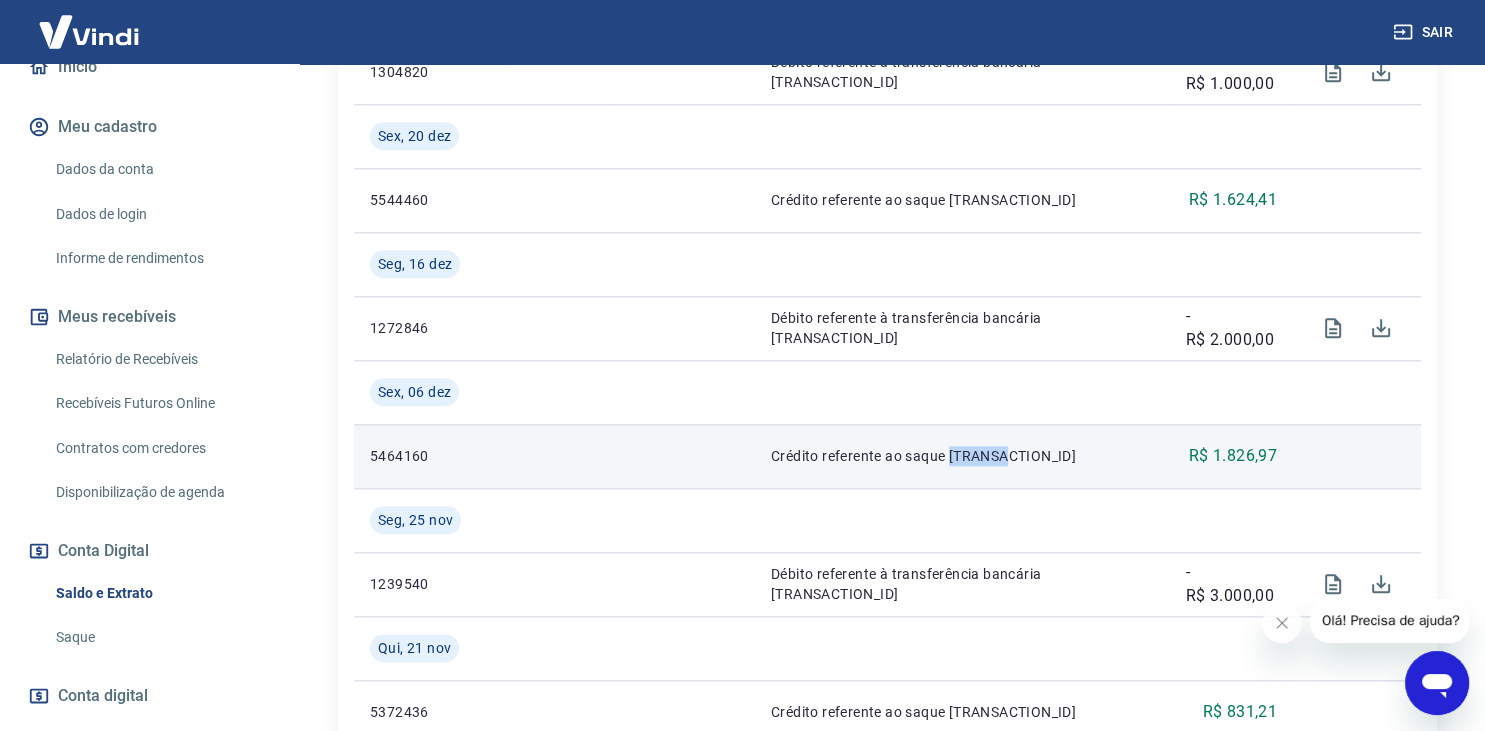 click on "Crédito referente ao saque 5464160" at bounding box center (962, 456) 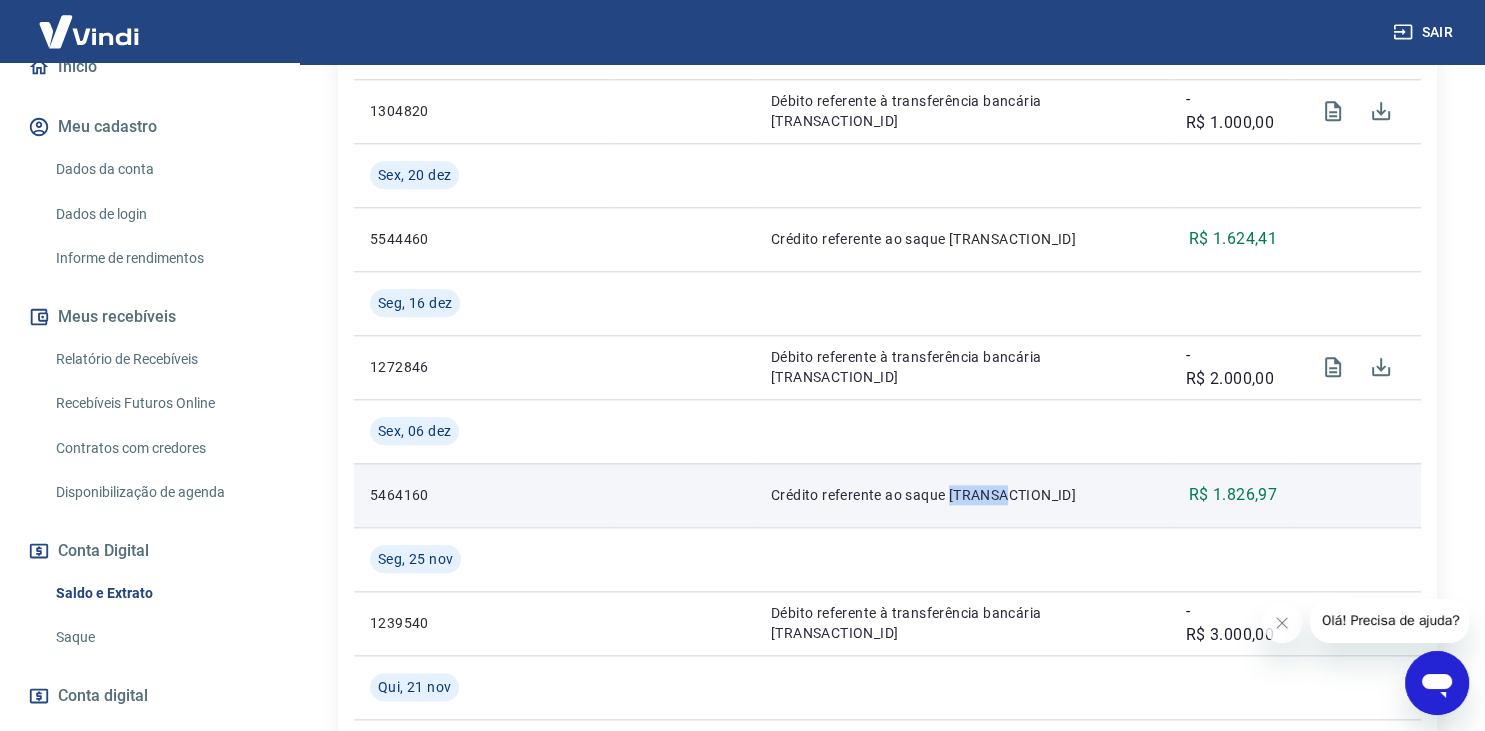 scroll, scrollTop: 2183, scrollLeft: 0, axis: vertical 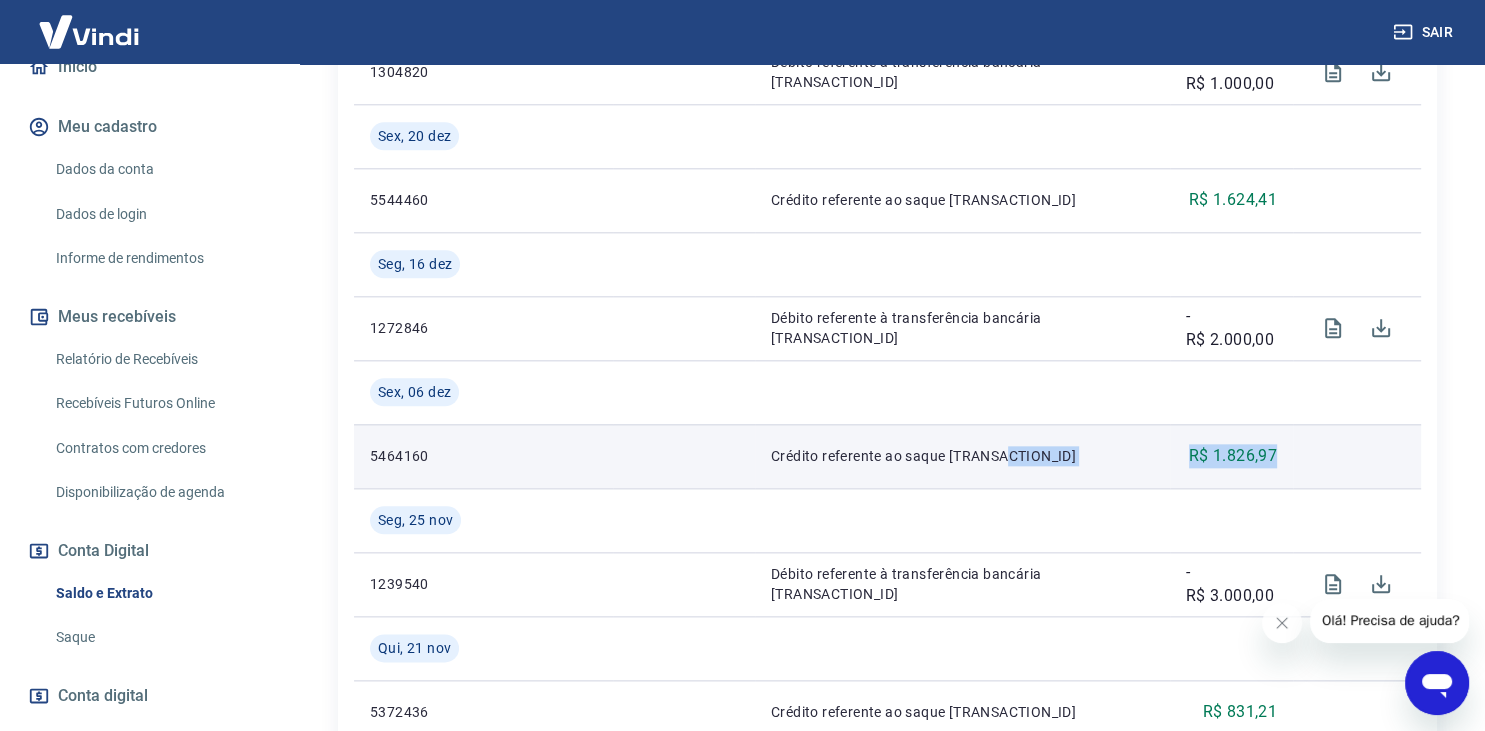 drag, startPoint x: 1277, startPoint y: 423, endPoint x: 1032, endPoint y: 420, distance: 245.01837 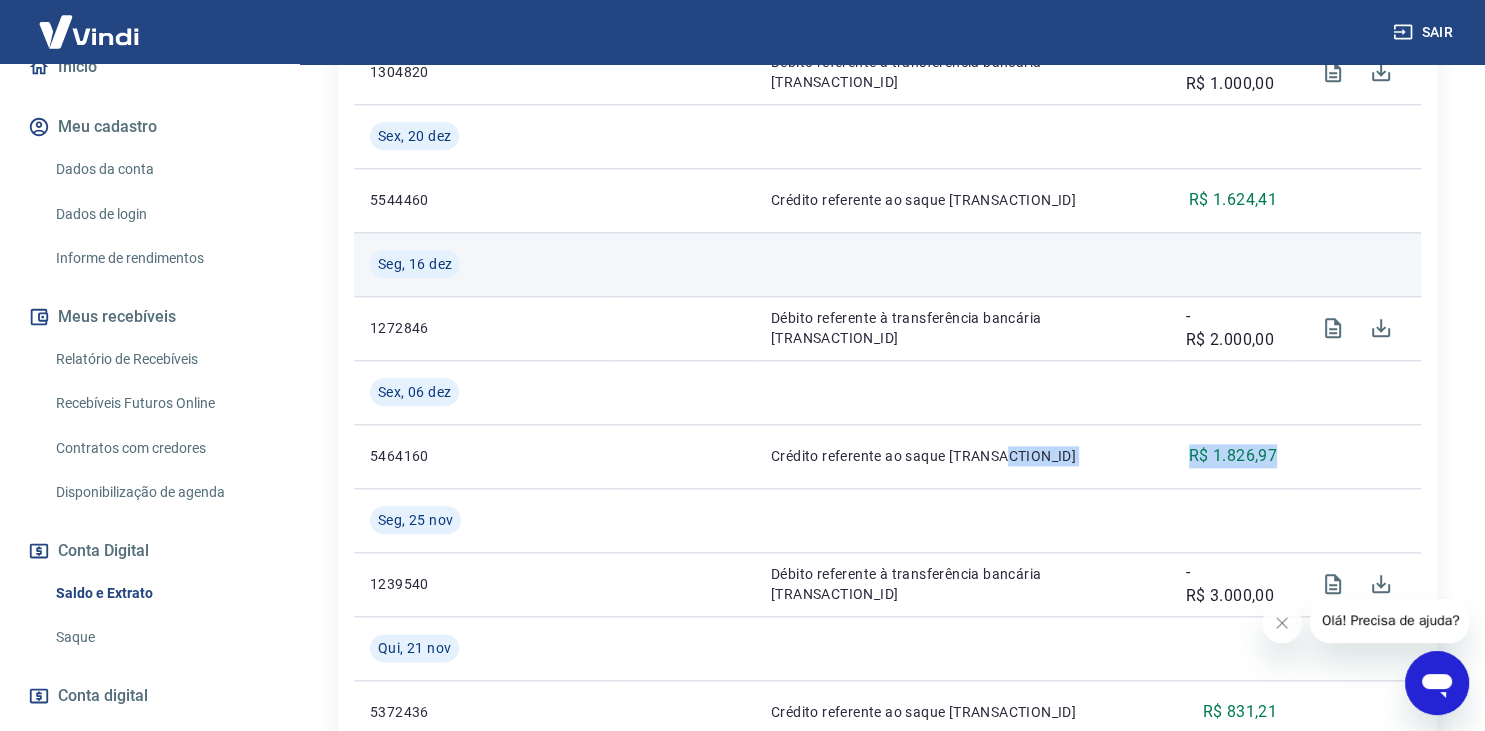 click at bounding box center [1231, 264] 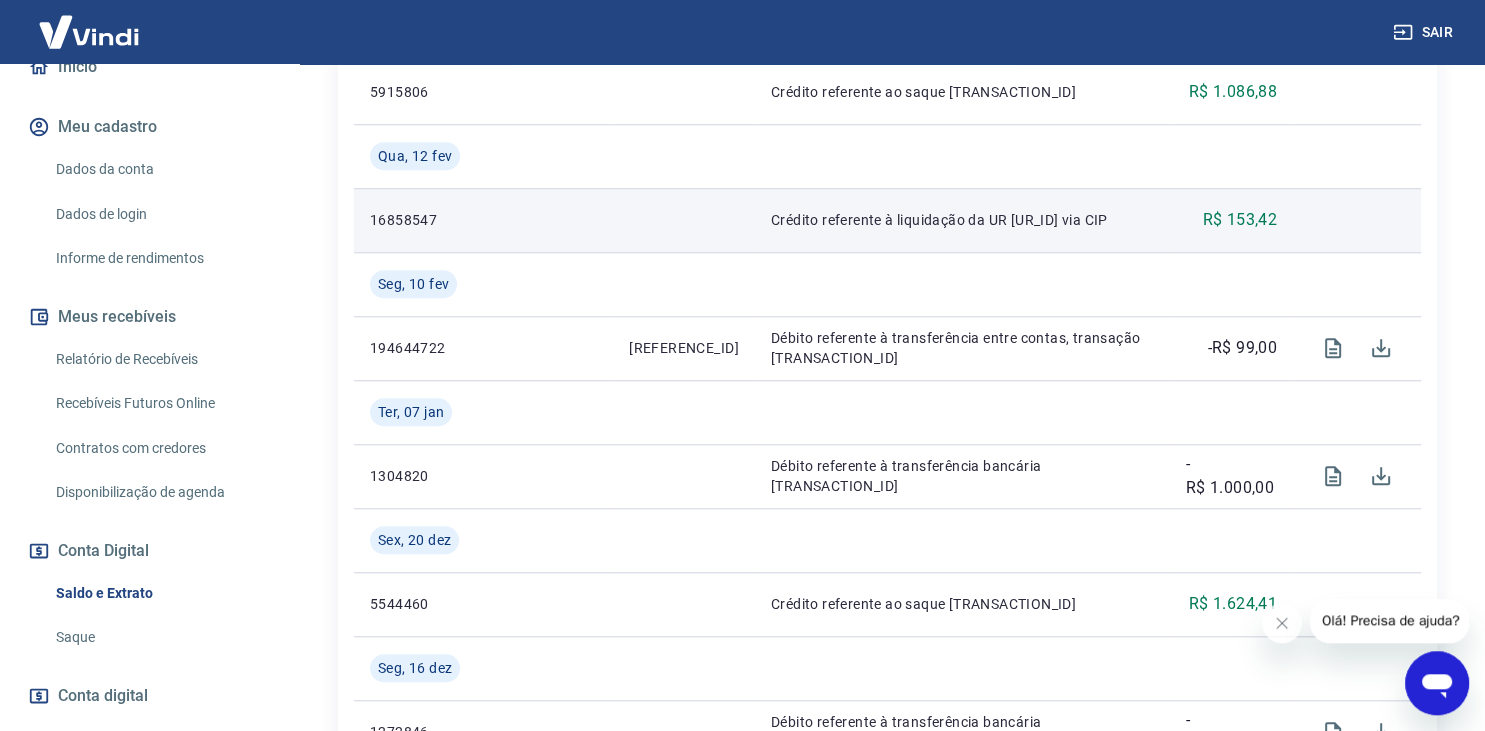 scroll, scrollTop: 1655, scrollLeft: 0, axis: vertical 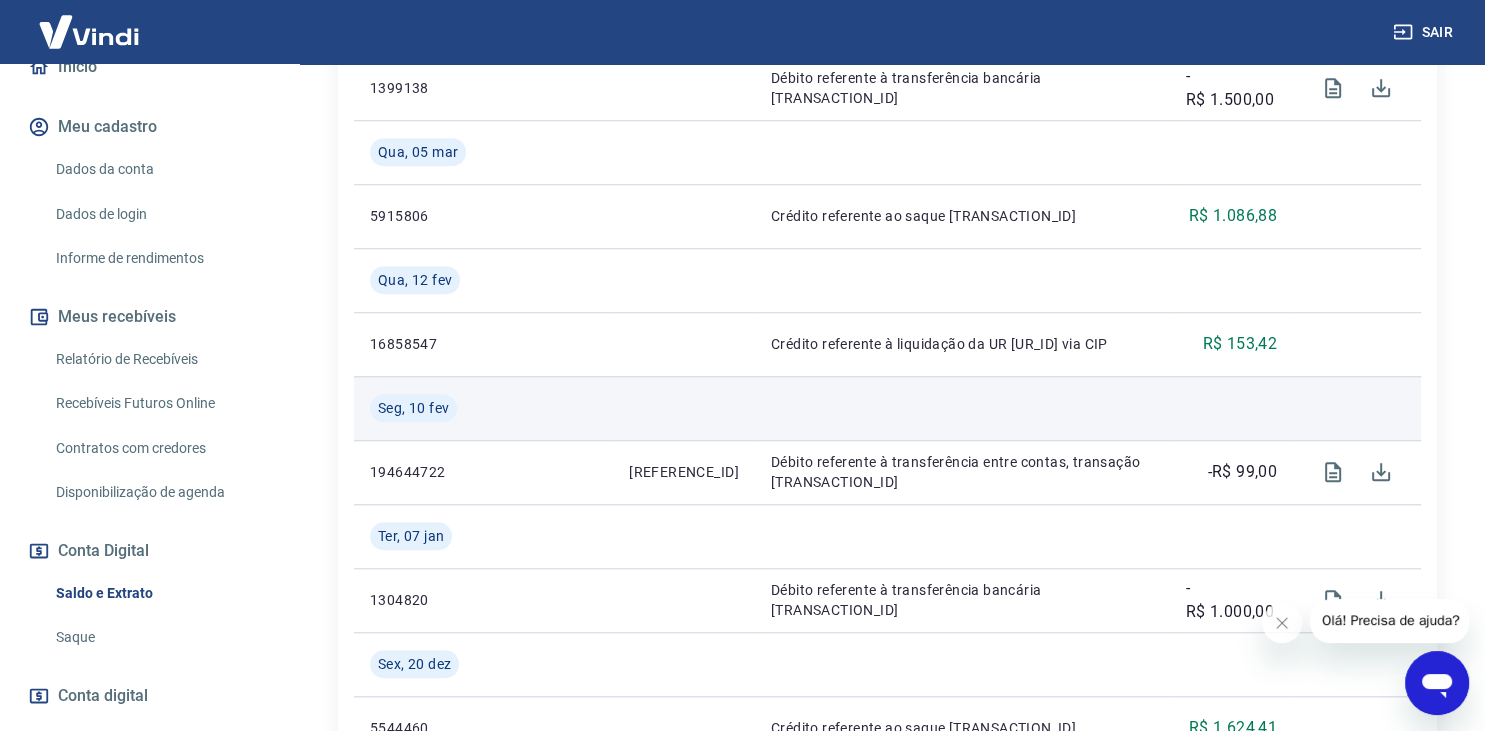 click at bounding box center (962, 408) 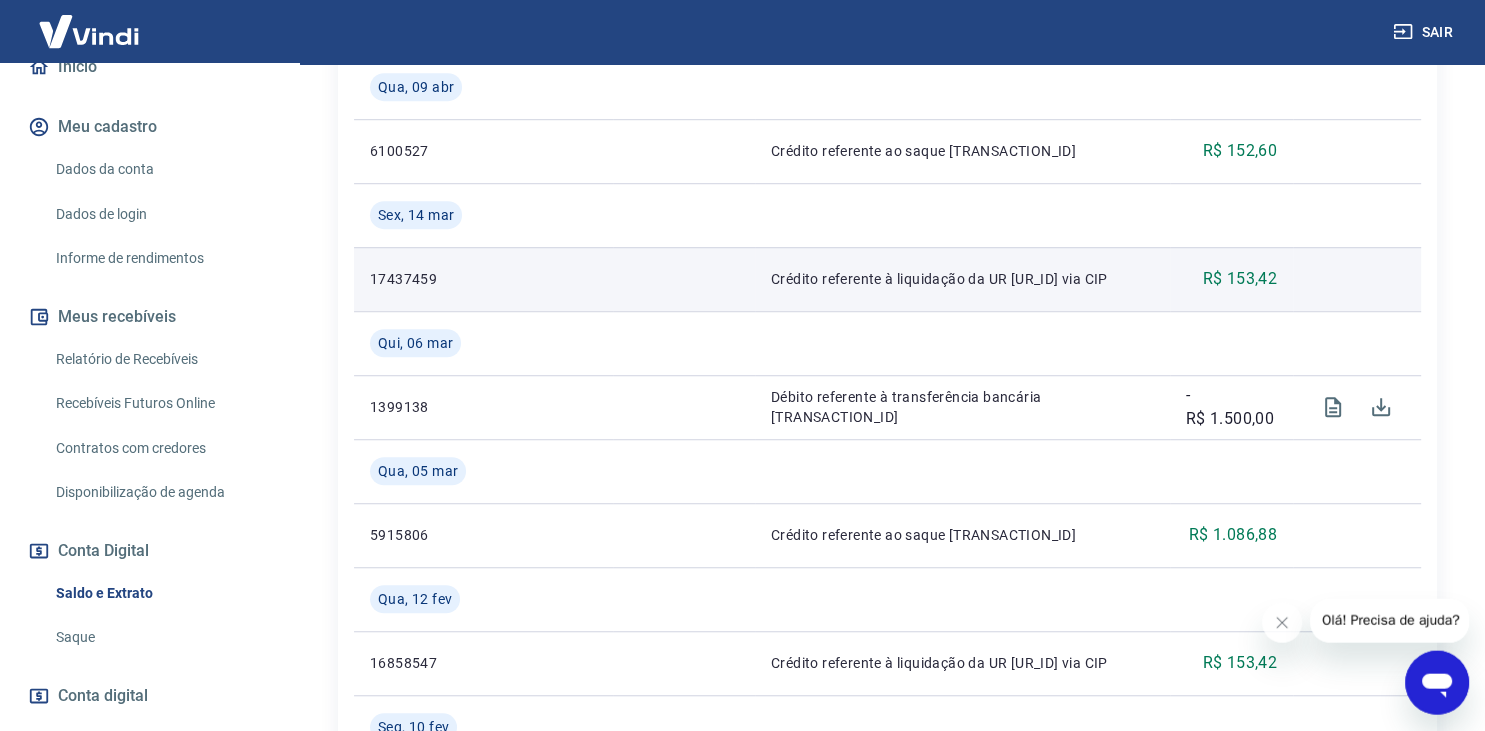 scroll, scrollTop: 1232, scrollLeft: 0, axis: vertical 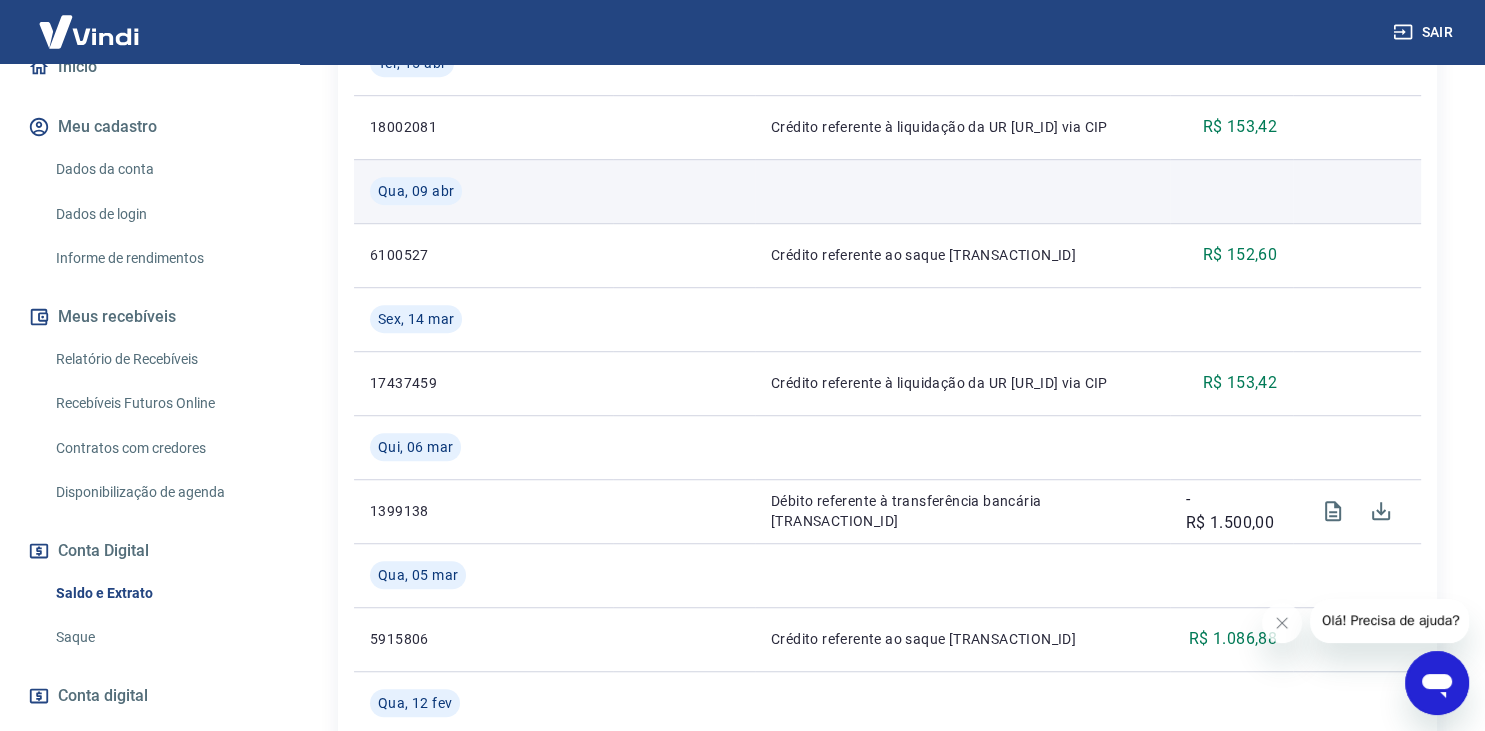 click at bounding box center (962, 191) 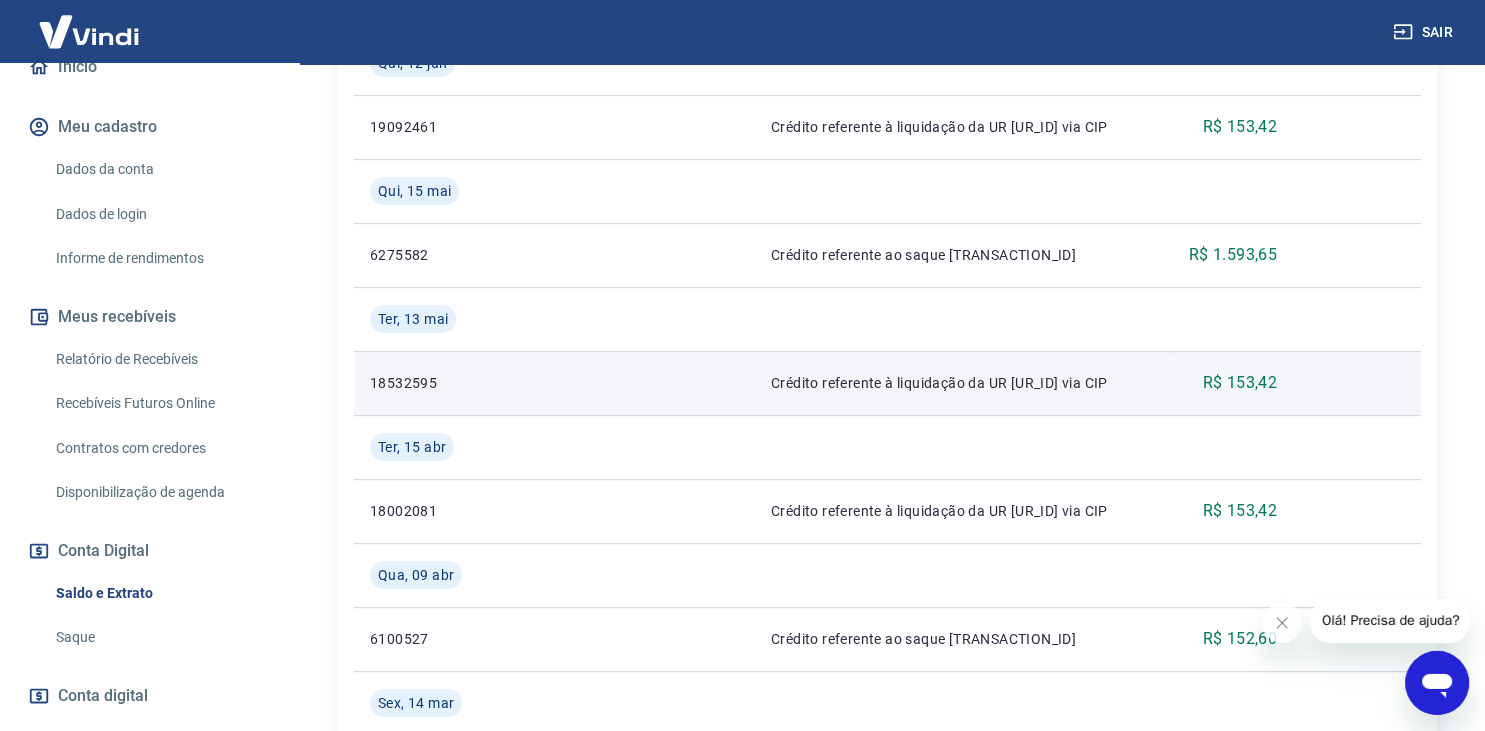 scroll, scrollTop: 810, scrollLeft: 0, axis: vertical 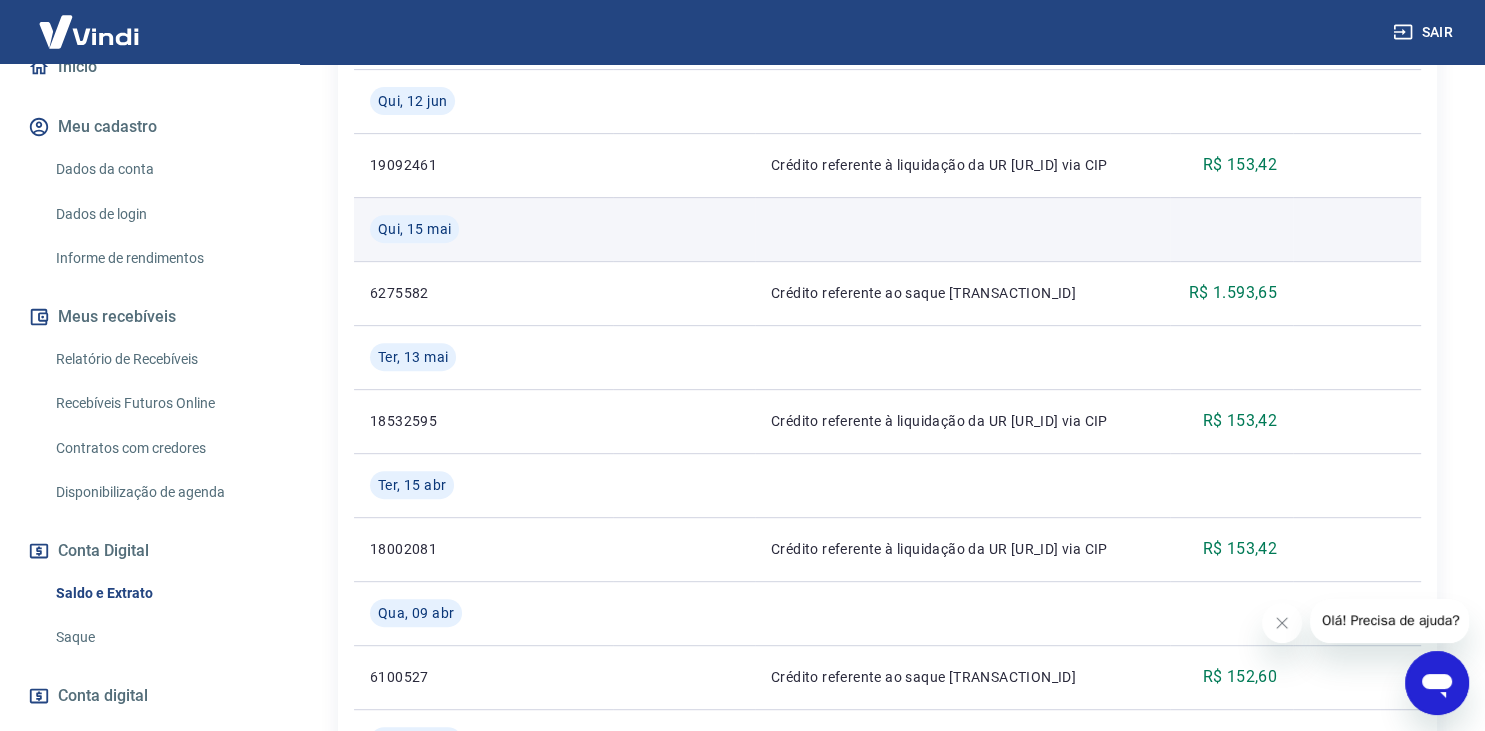 click at bounding box center [962, 229] 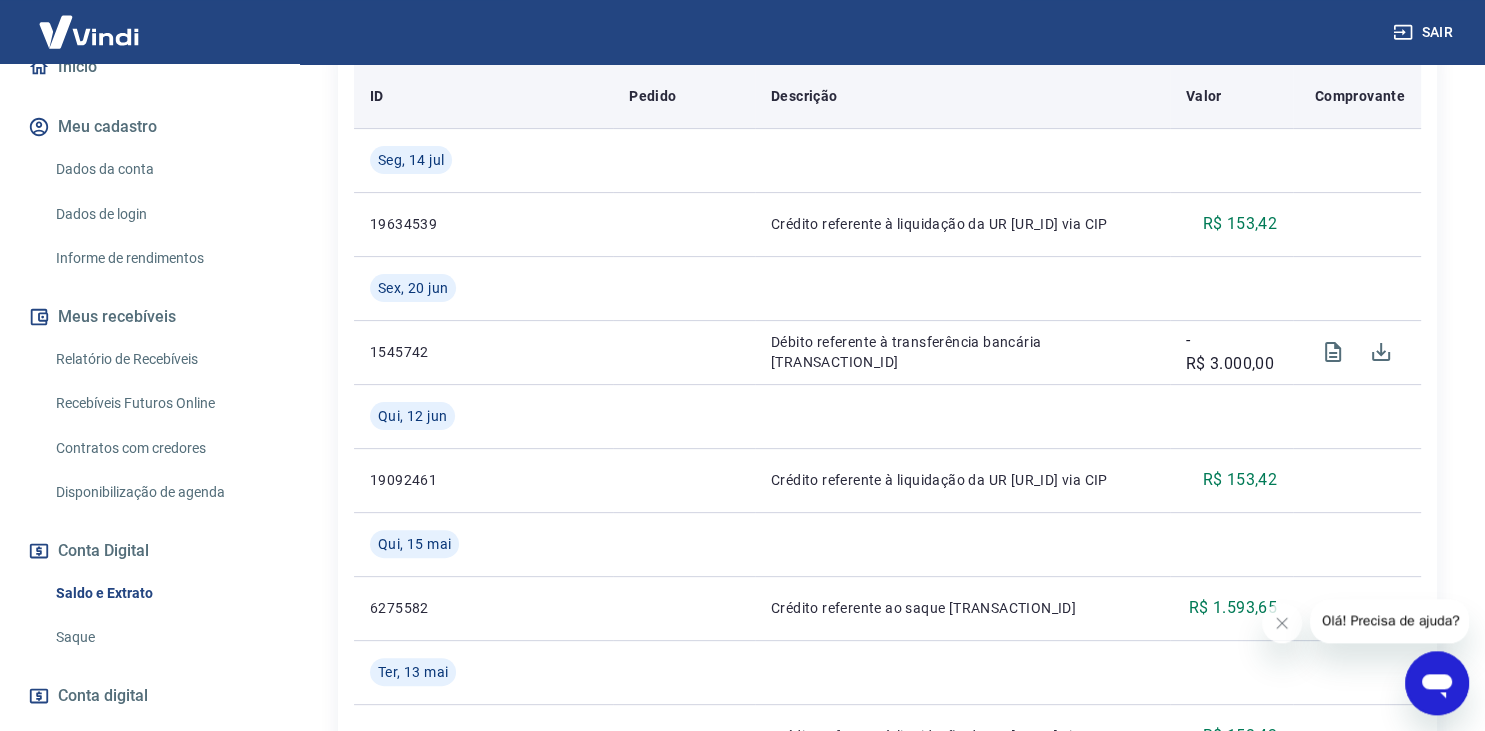 scroll, scrollTop: 493, scrollLeft: 0, axis: vertical 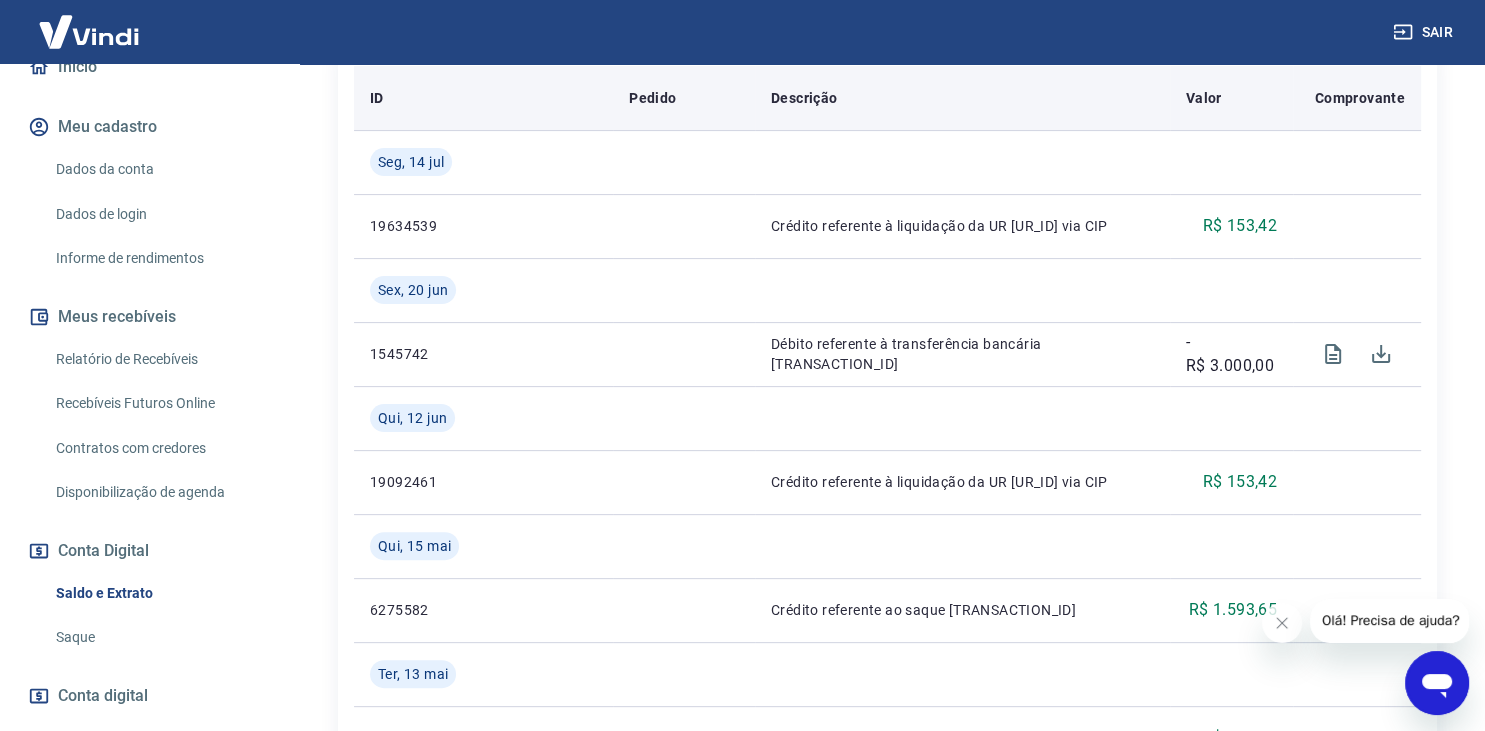 click on "Descrição" at bounding box center (962, 98) 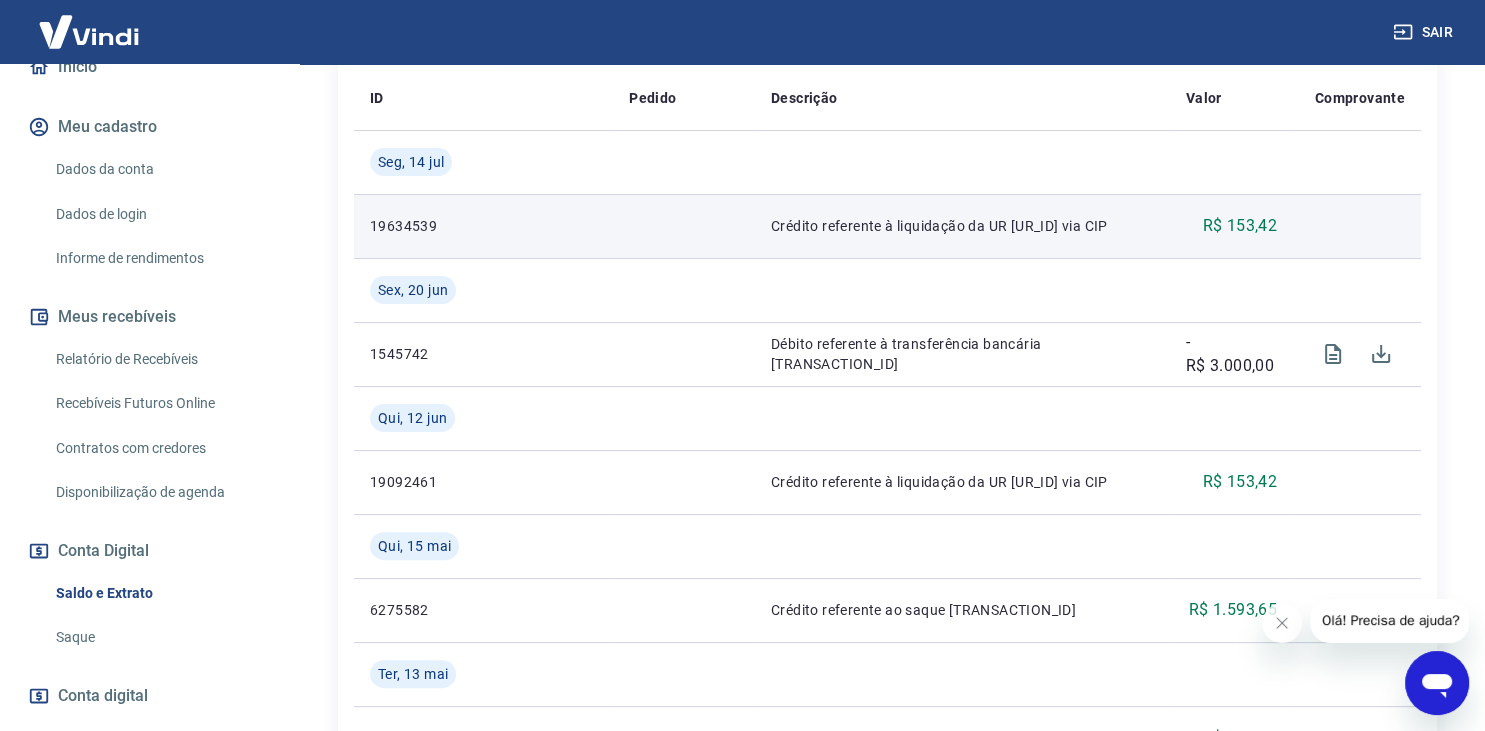scroll, scrollTop: 71, scrollLeft: 0, axis: vertical 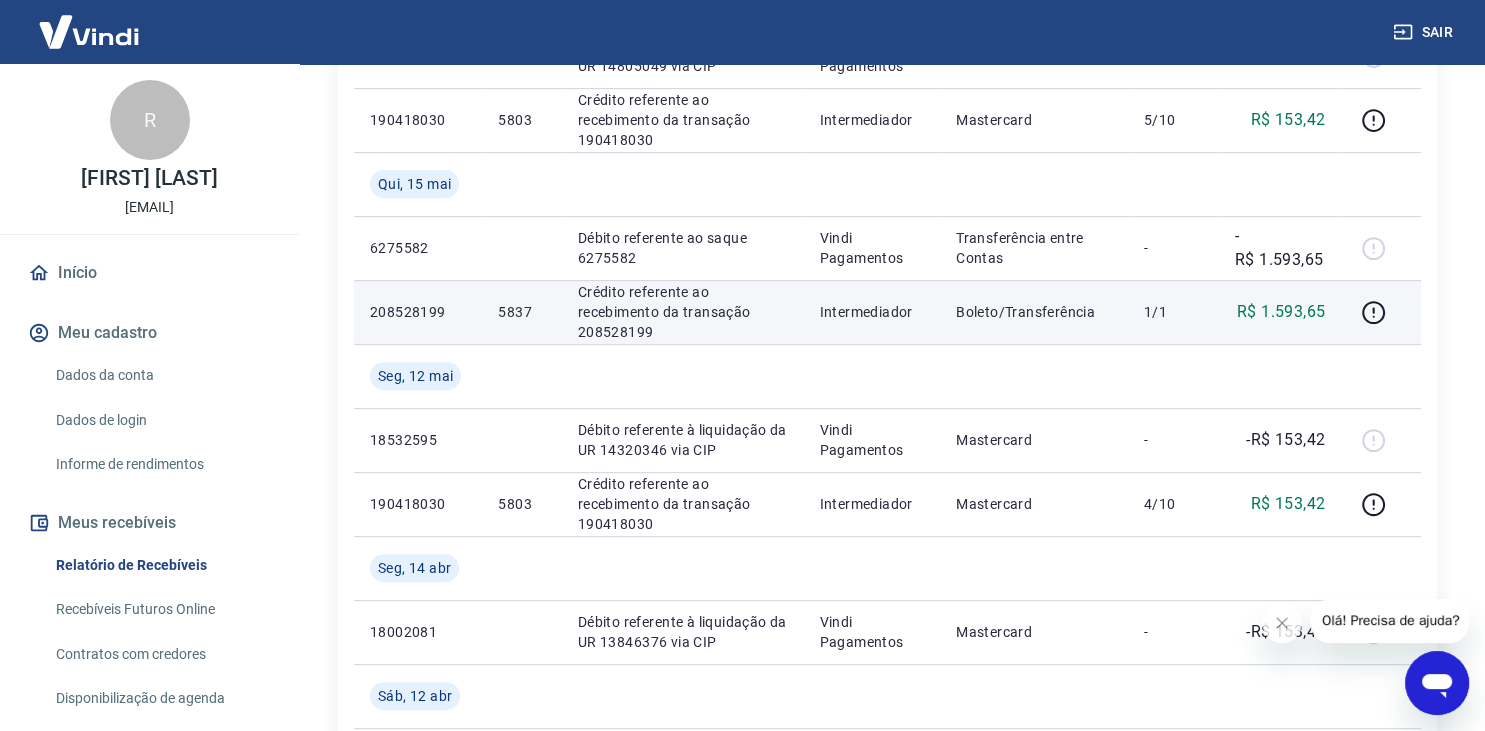 click on "R$ 1.593,65" at bounding box center (1281, 312) 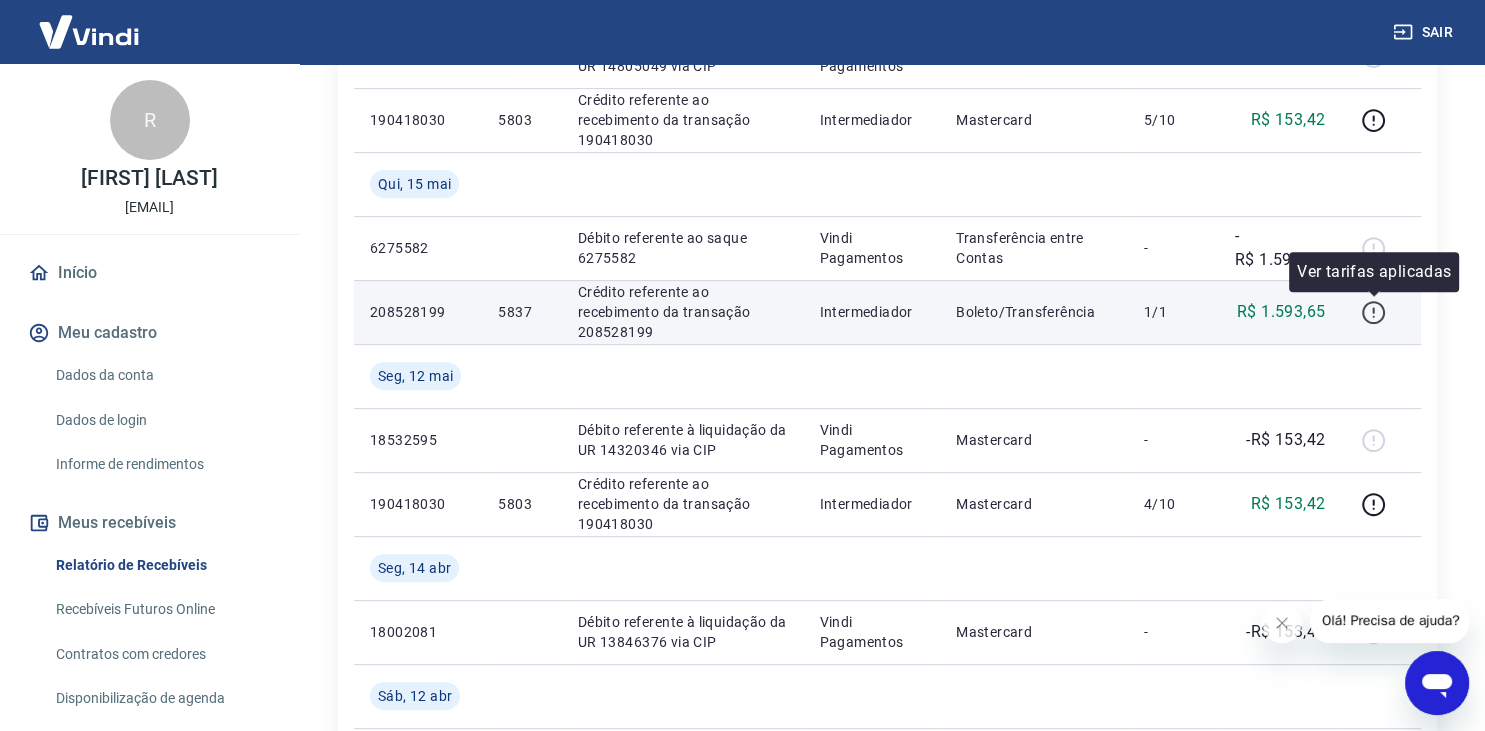 click 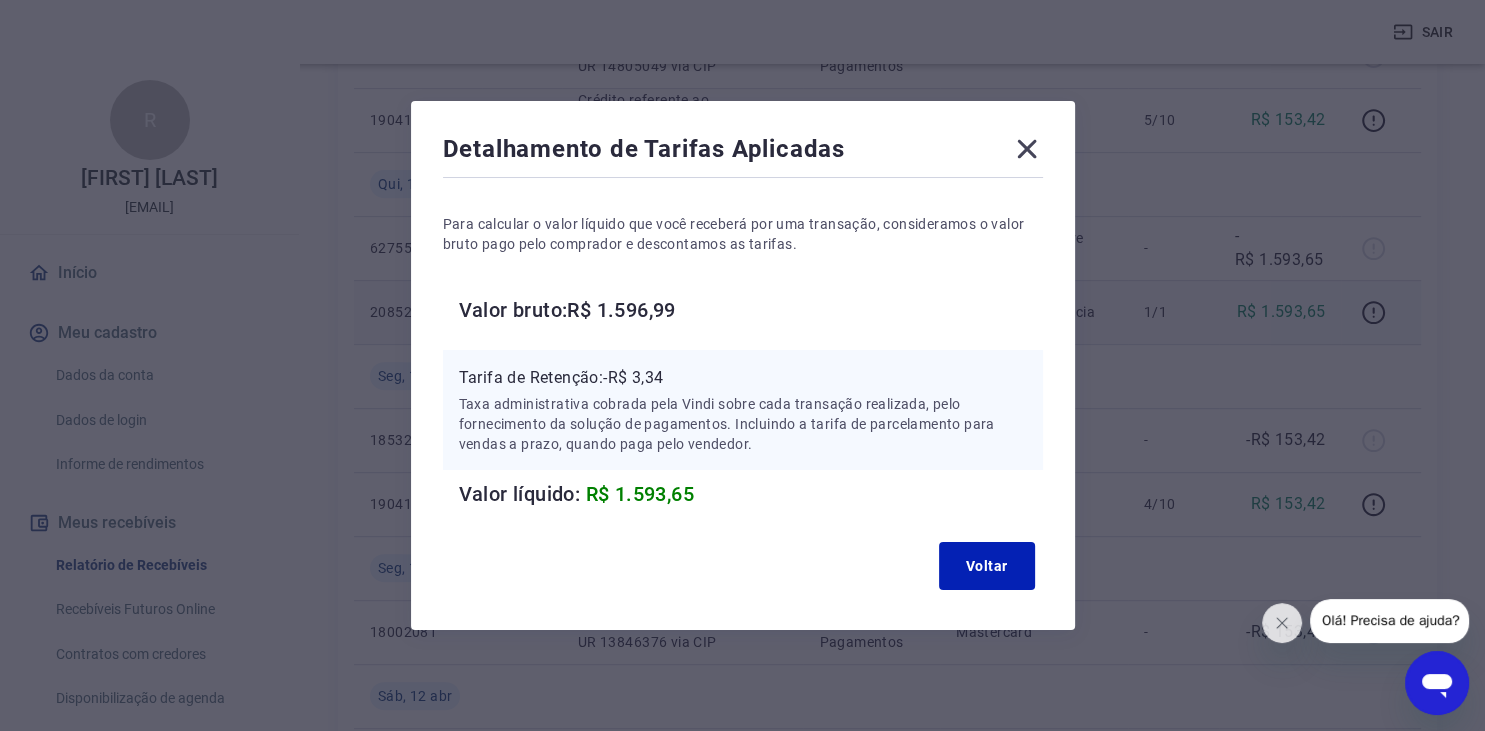 click 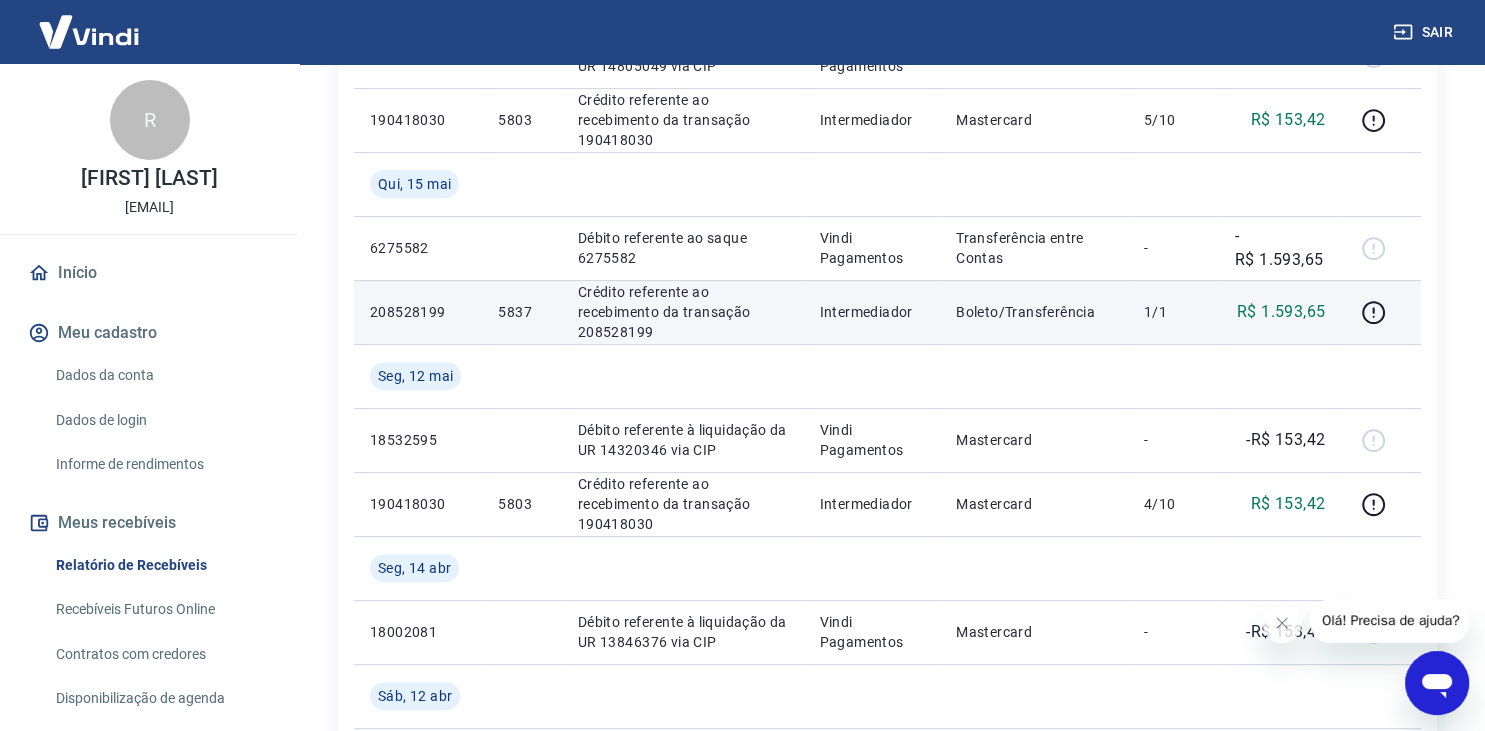 click on "Crédito referente ao recebimento da transação 208528199" at bounding box center (683, 312) 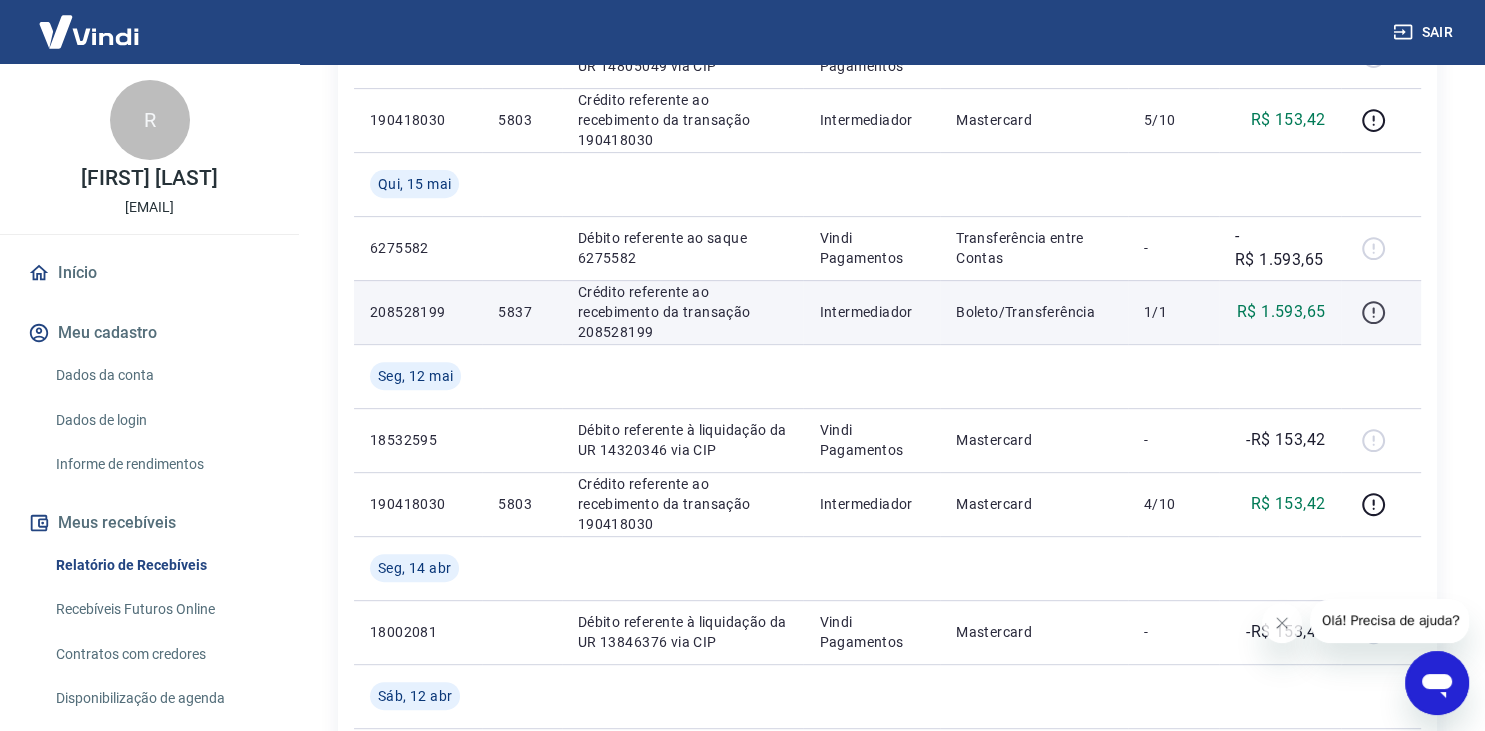 click at bounding box center (1373, 312) 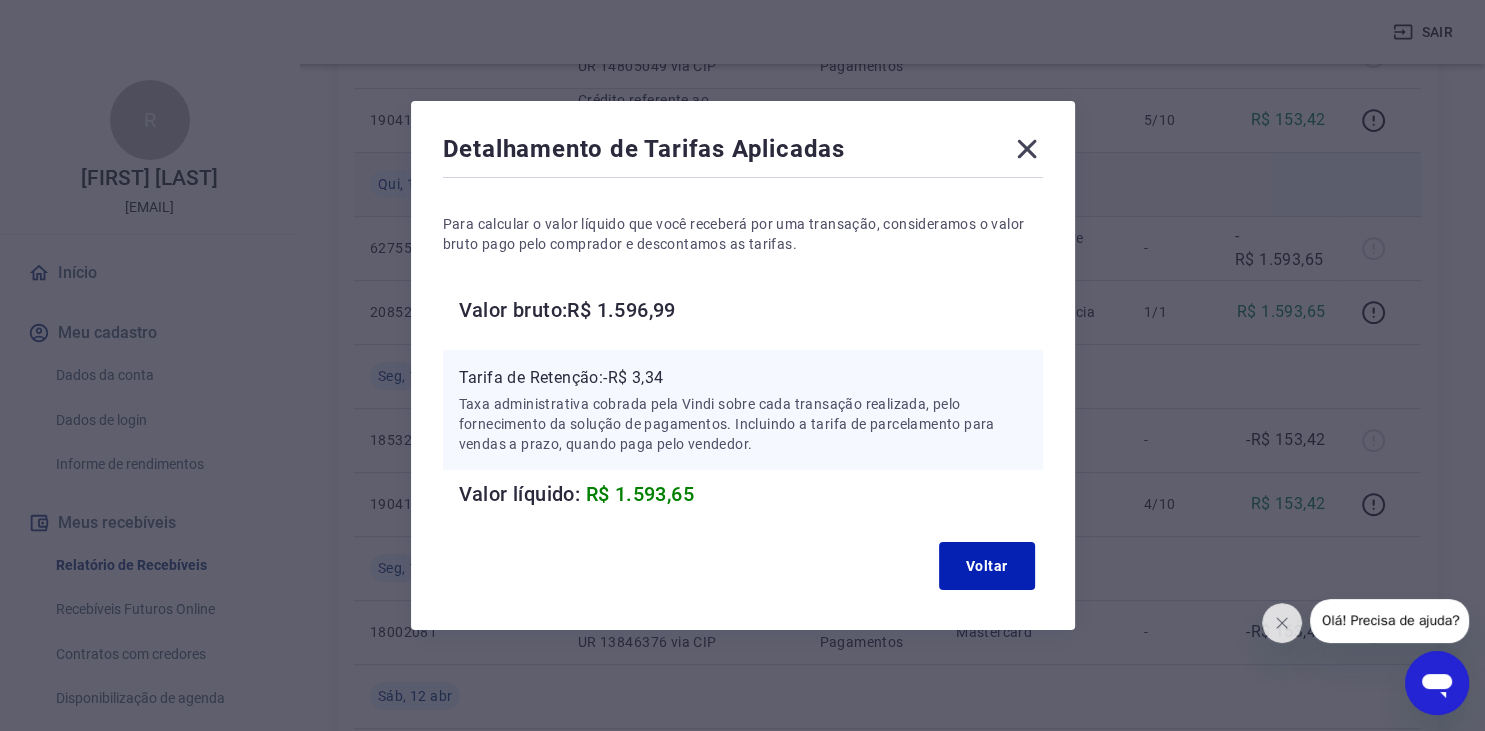 click 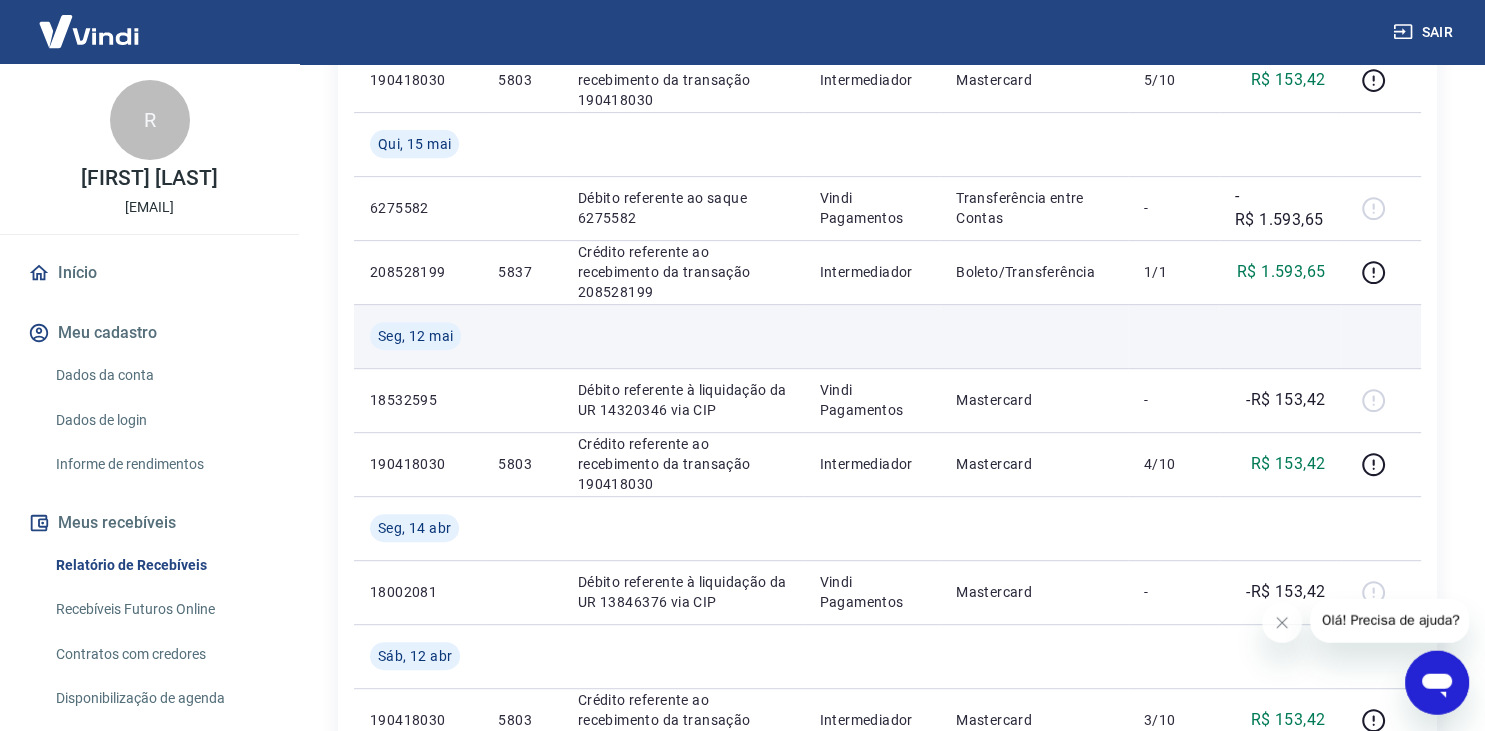 scroll, scrollTop: 739, scrollLeft: 0, axis: vertical 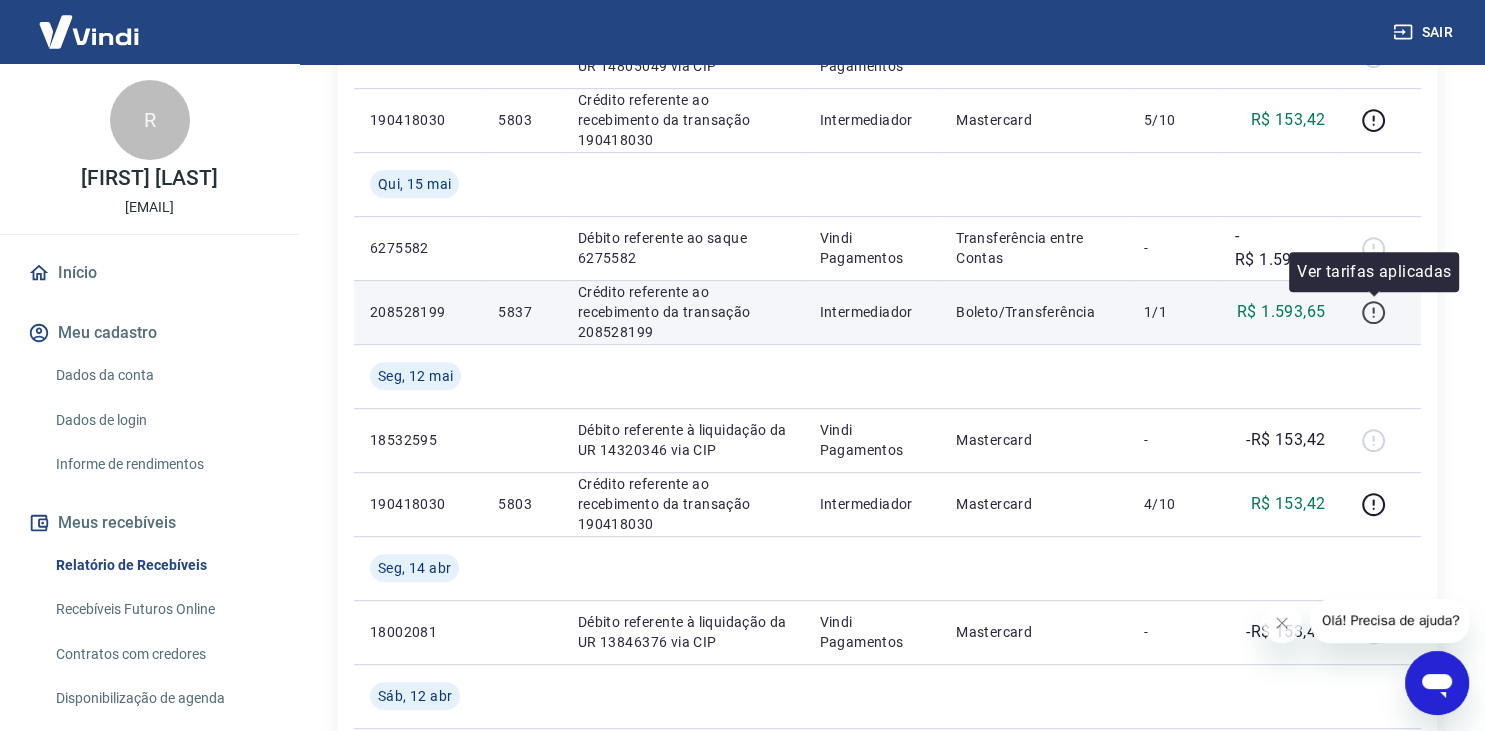 click 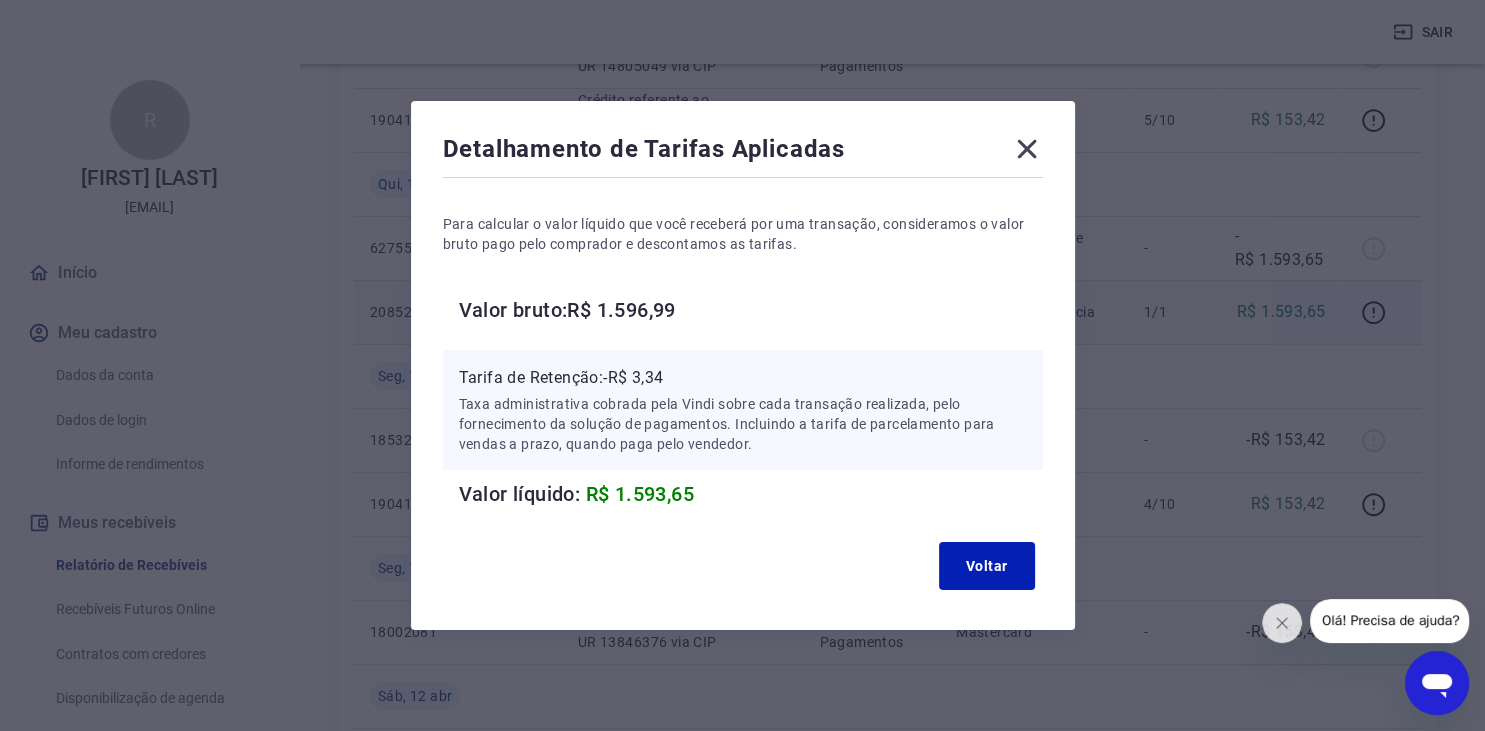 click 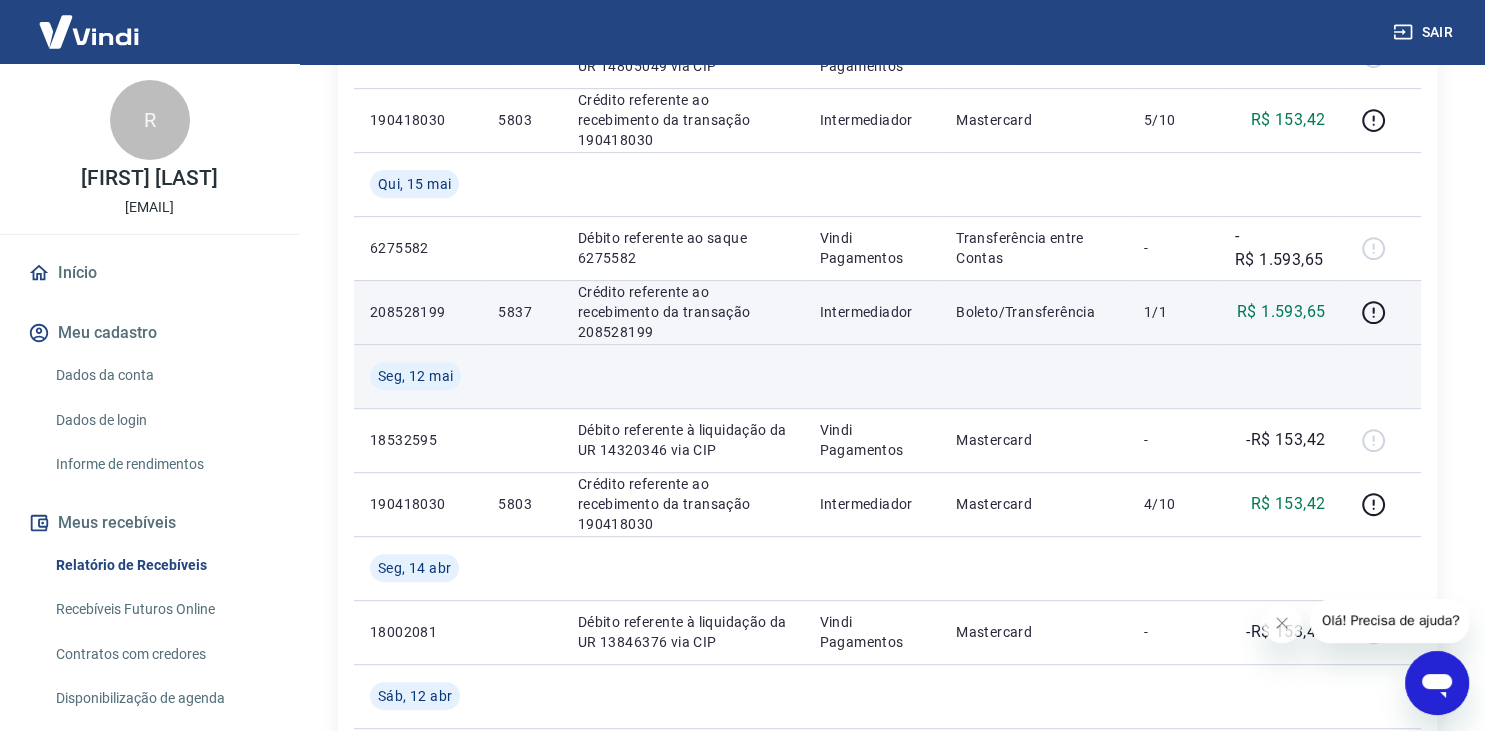 click at bounding box center [1034, 376] 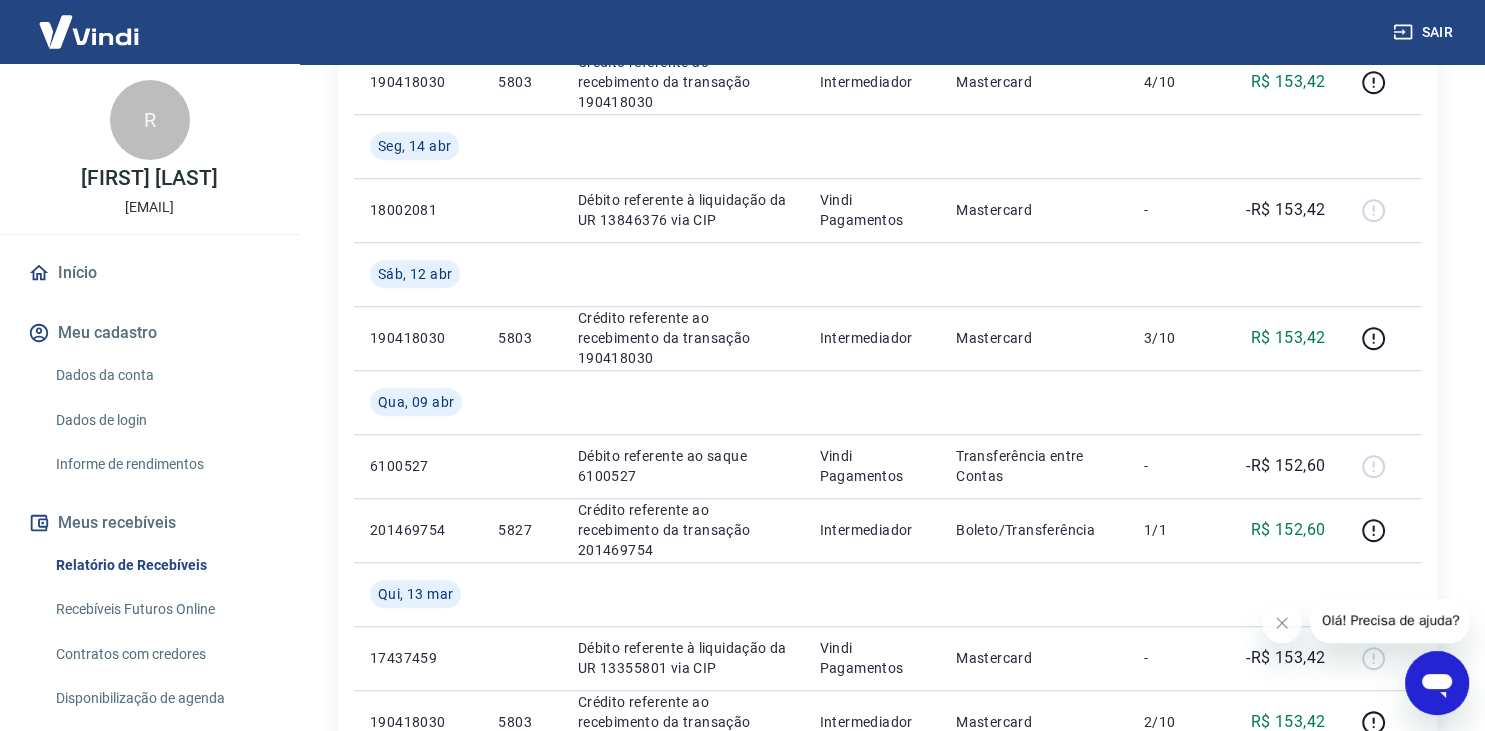 scroll, scrollTop: 1267, scrollLeft: 0, axis: vertical 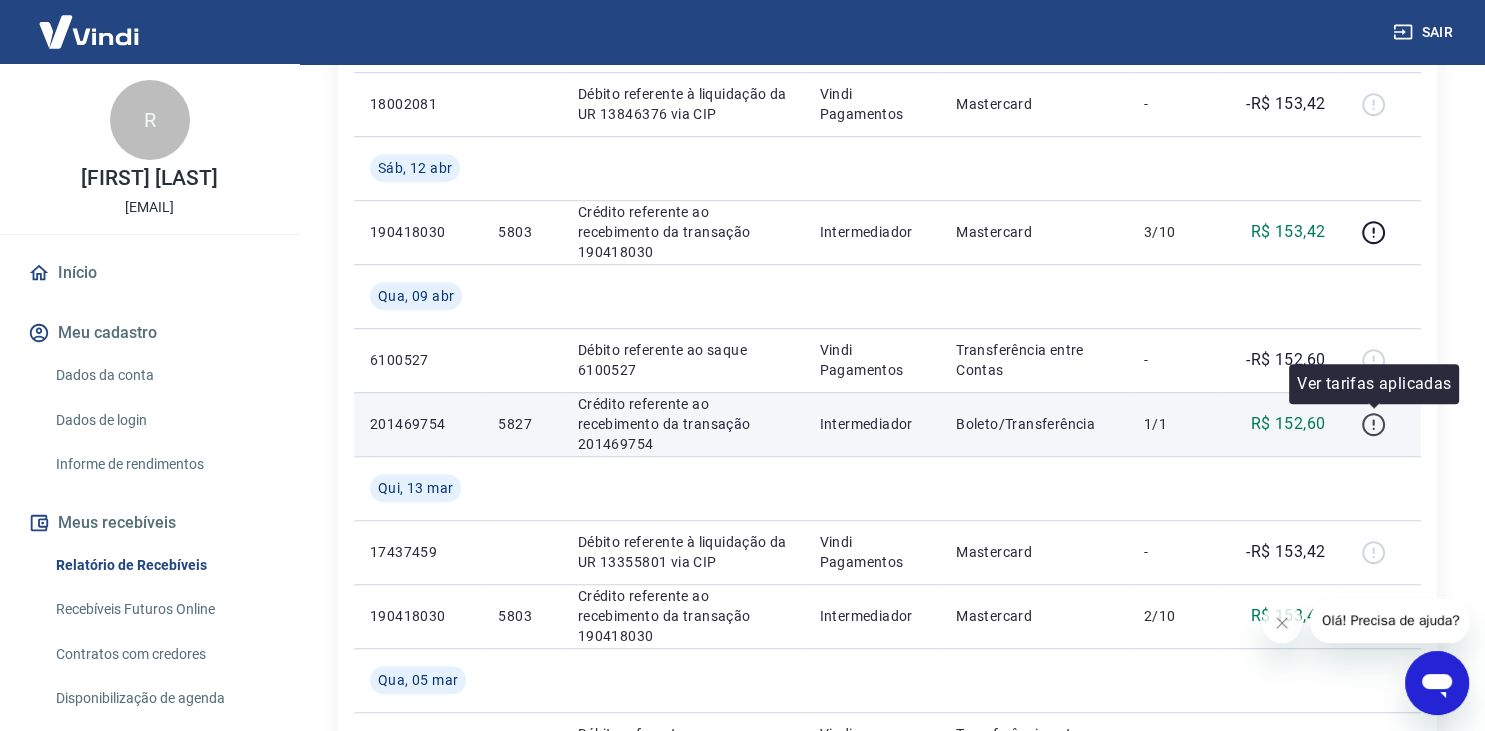 click 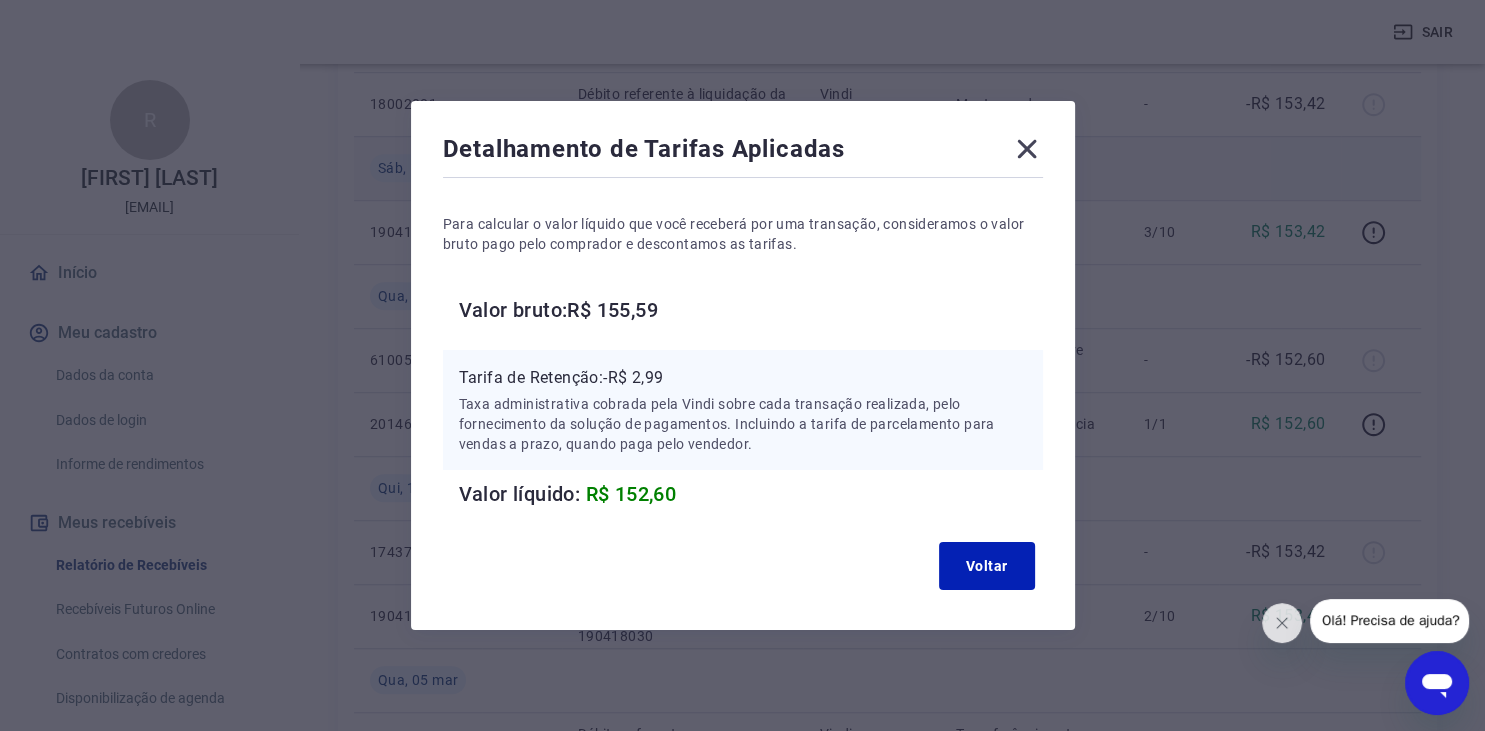 drag, startPoint x: 1027, startPoint y: 142, endPoint x: 1102, endPoint y: 194, distance: 91.26335 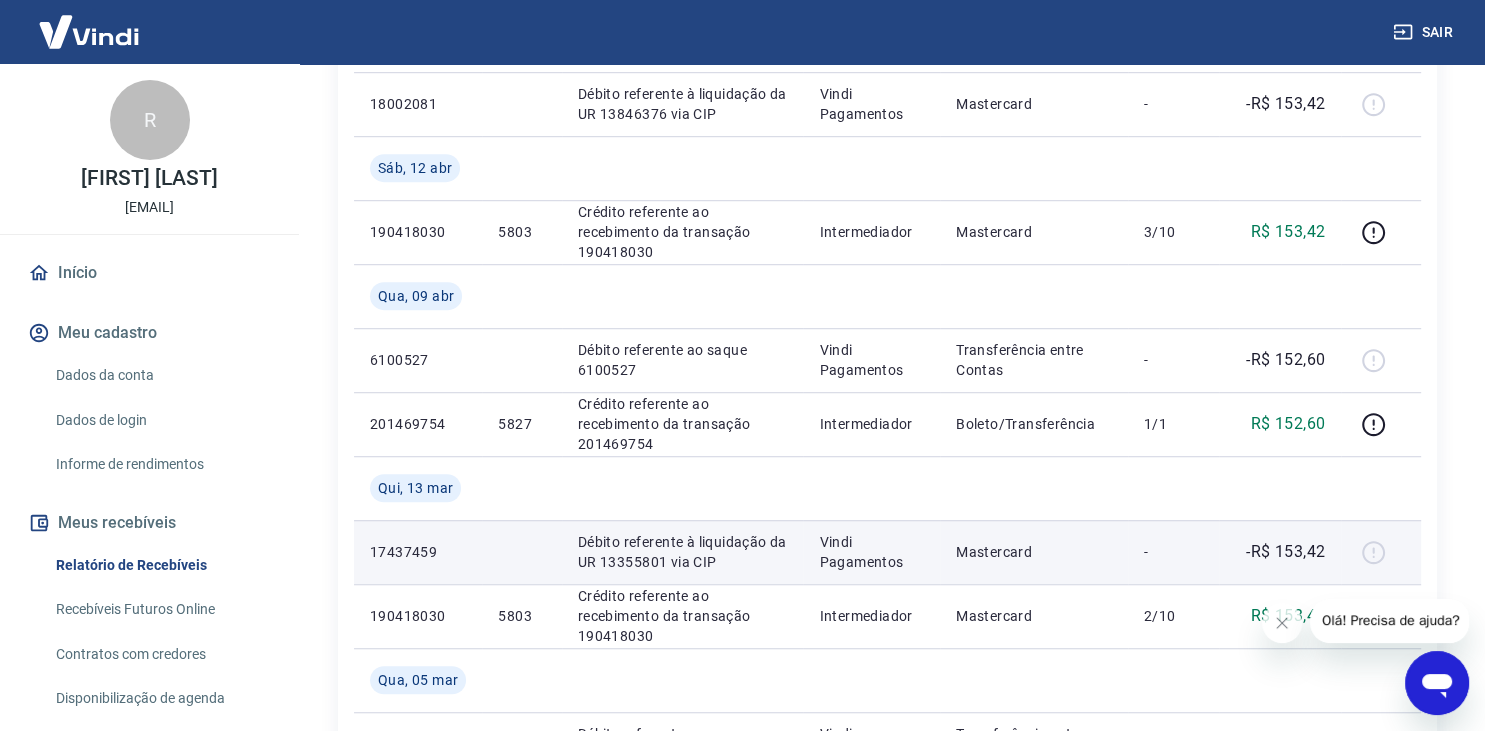 click on "Mastercard" at bounding box center (1034, 552) 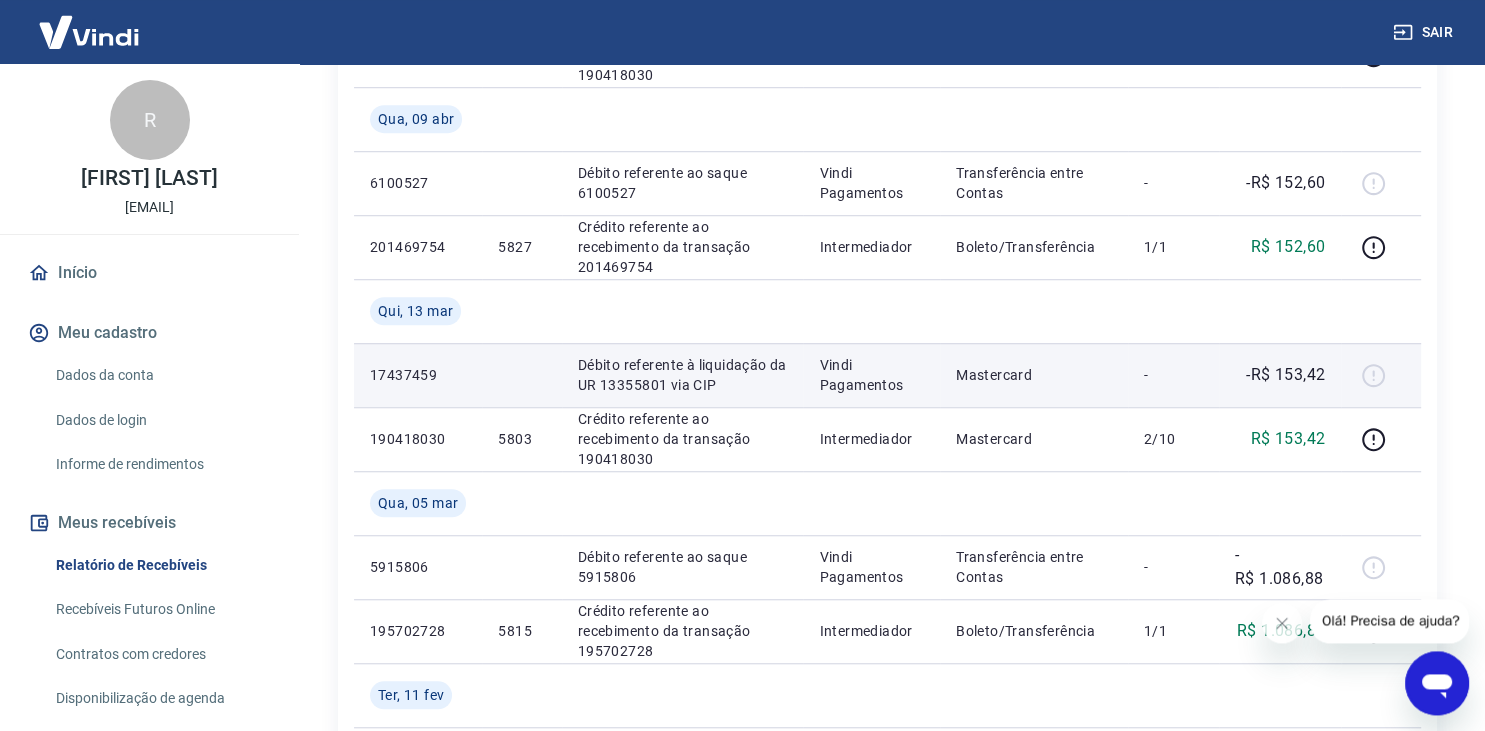 scroll, scrollTop: 1689, scrollLeft: 0, axis: vertical 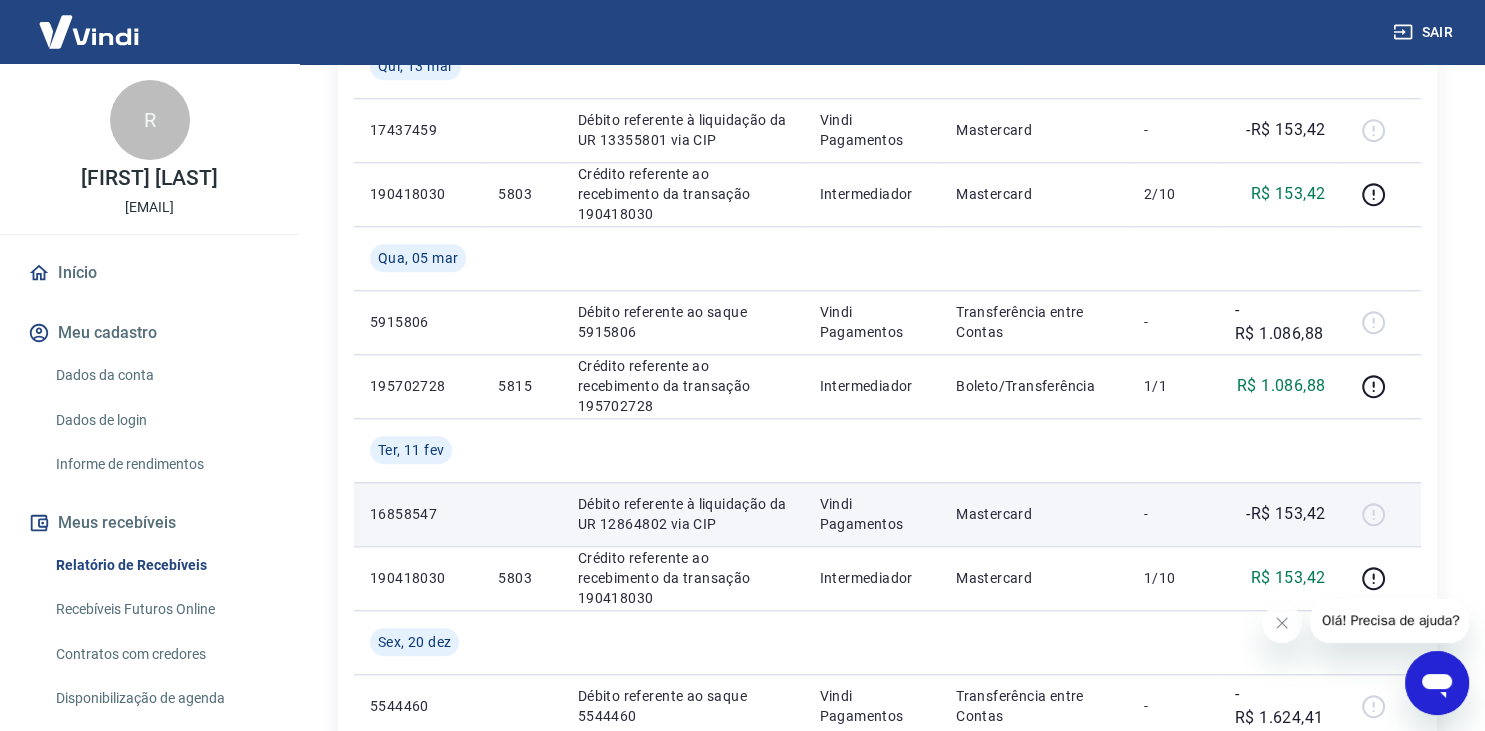 click on "Mastercard" at bounding box center (1034, 514) 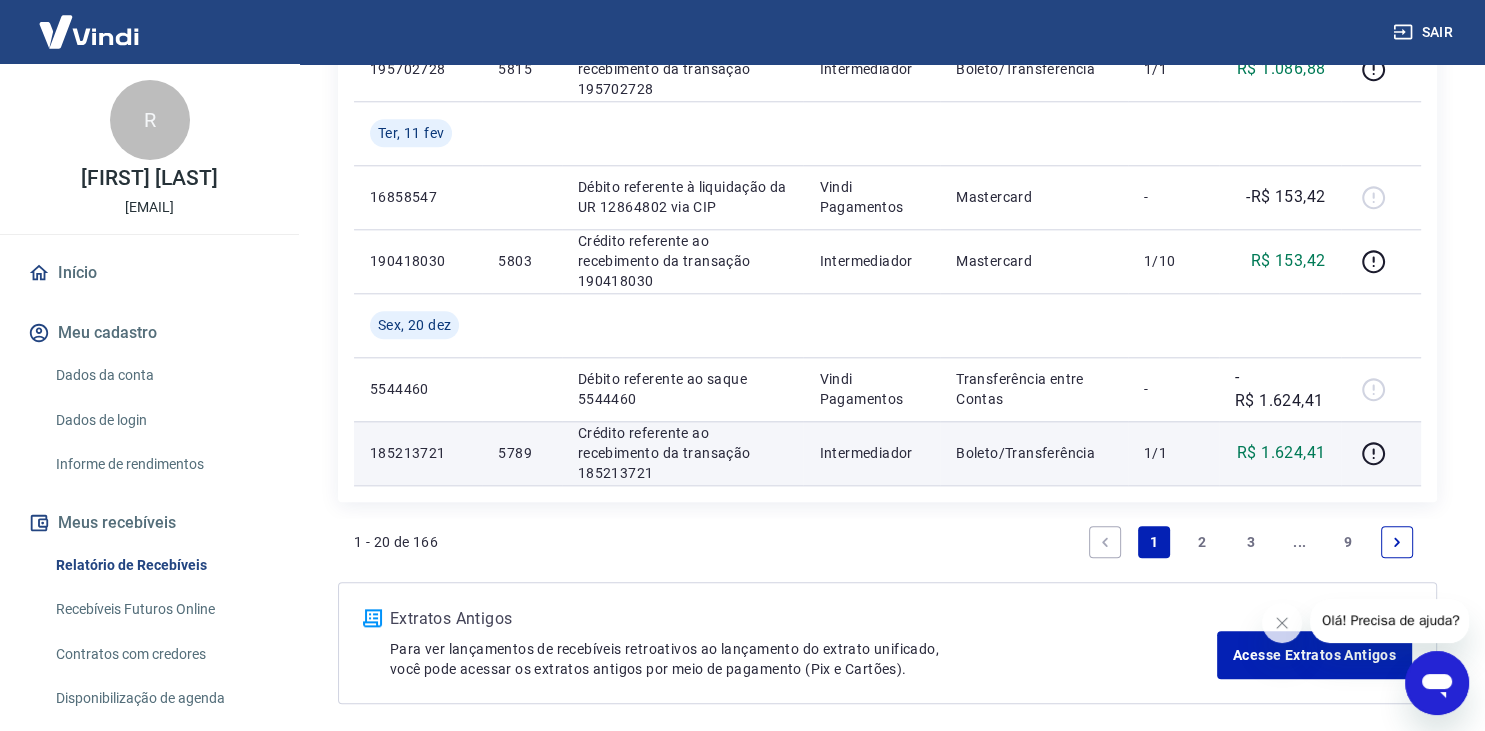 scroll, scrollTop: 1900, scrollLeft: 0, axis: vertical 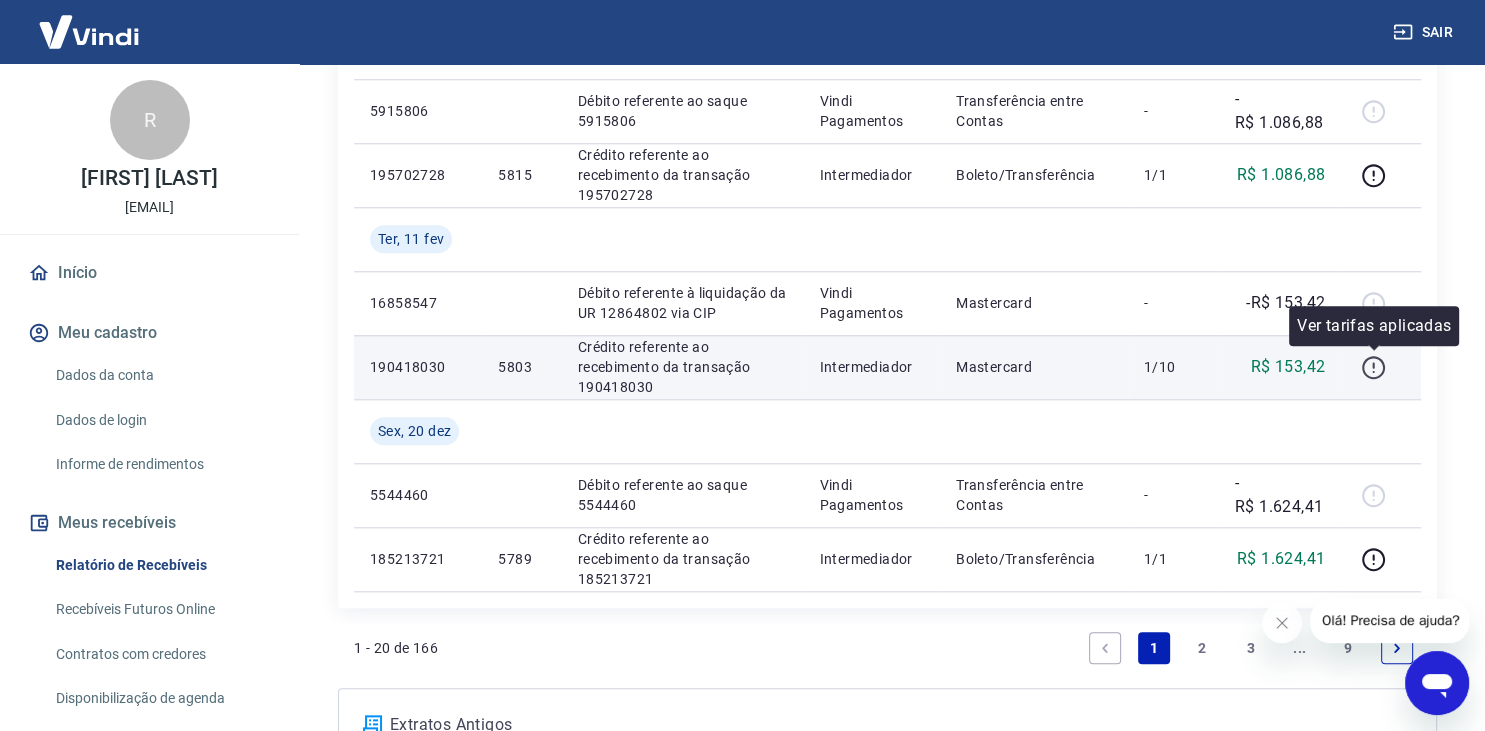 click at bounding box center [1373, 367] 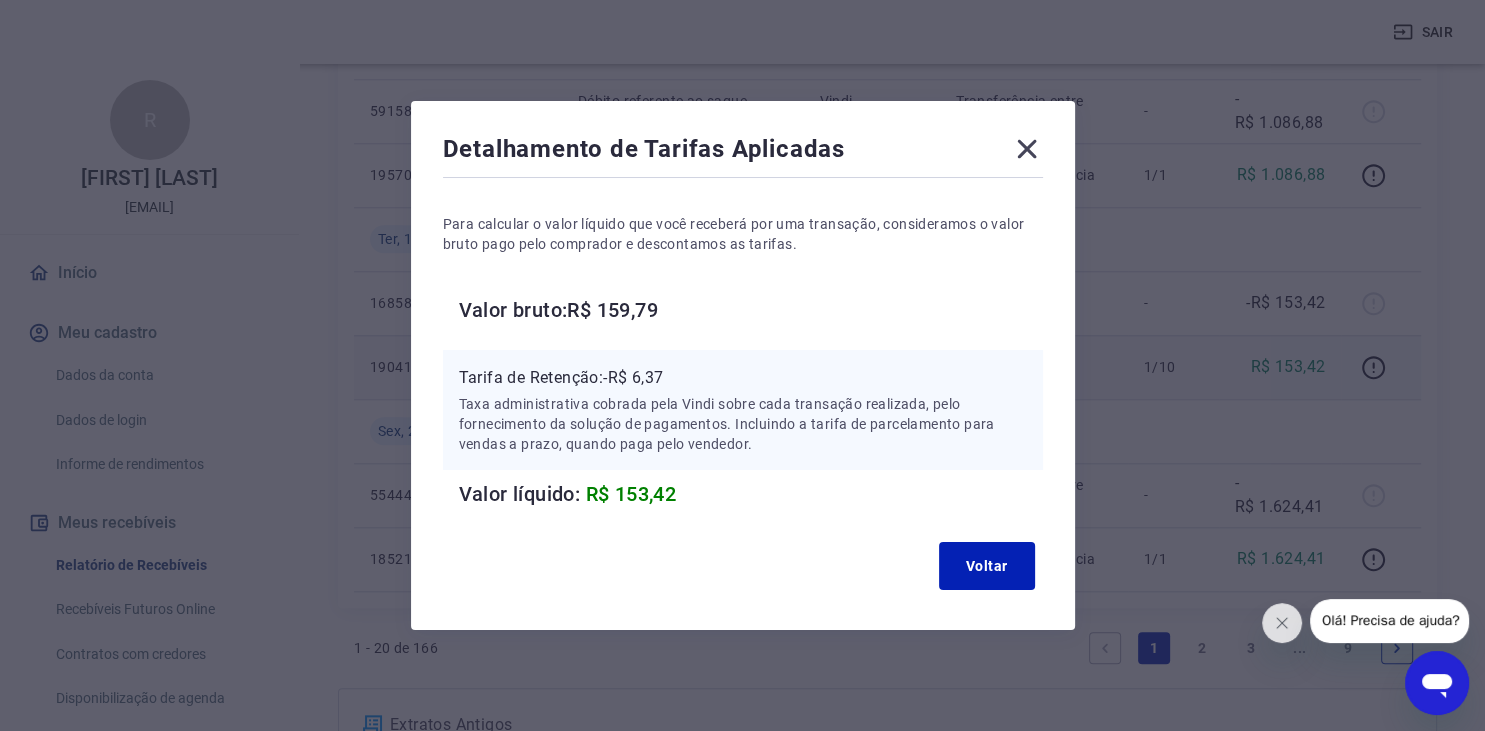 click 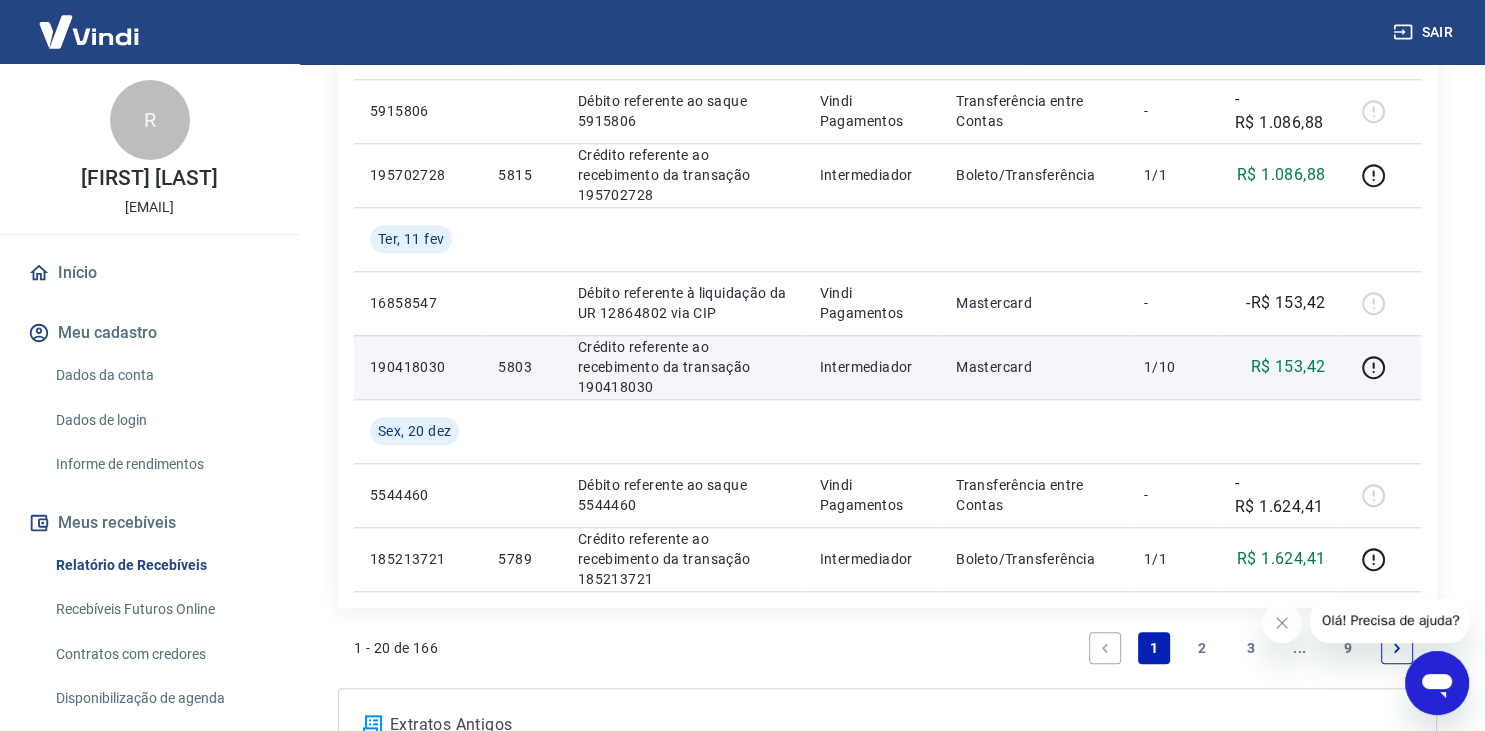 click on "2" at bounding box center (1202, 648) 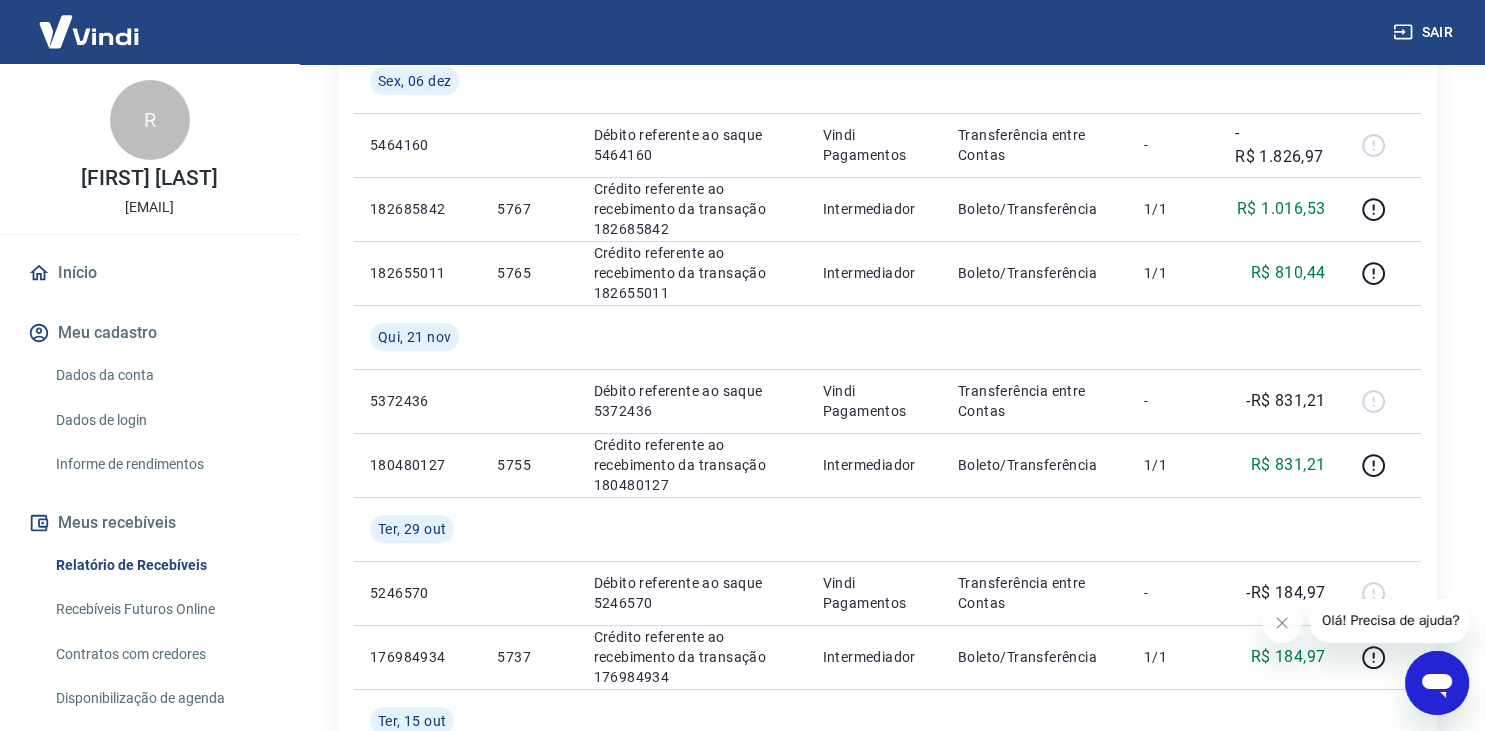 scroll, scrollTop: 422, scrollLeft: 0, axis: vertical 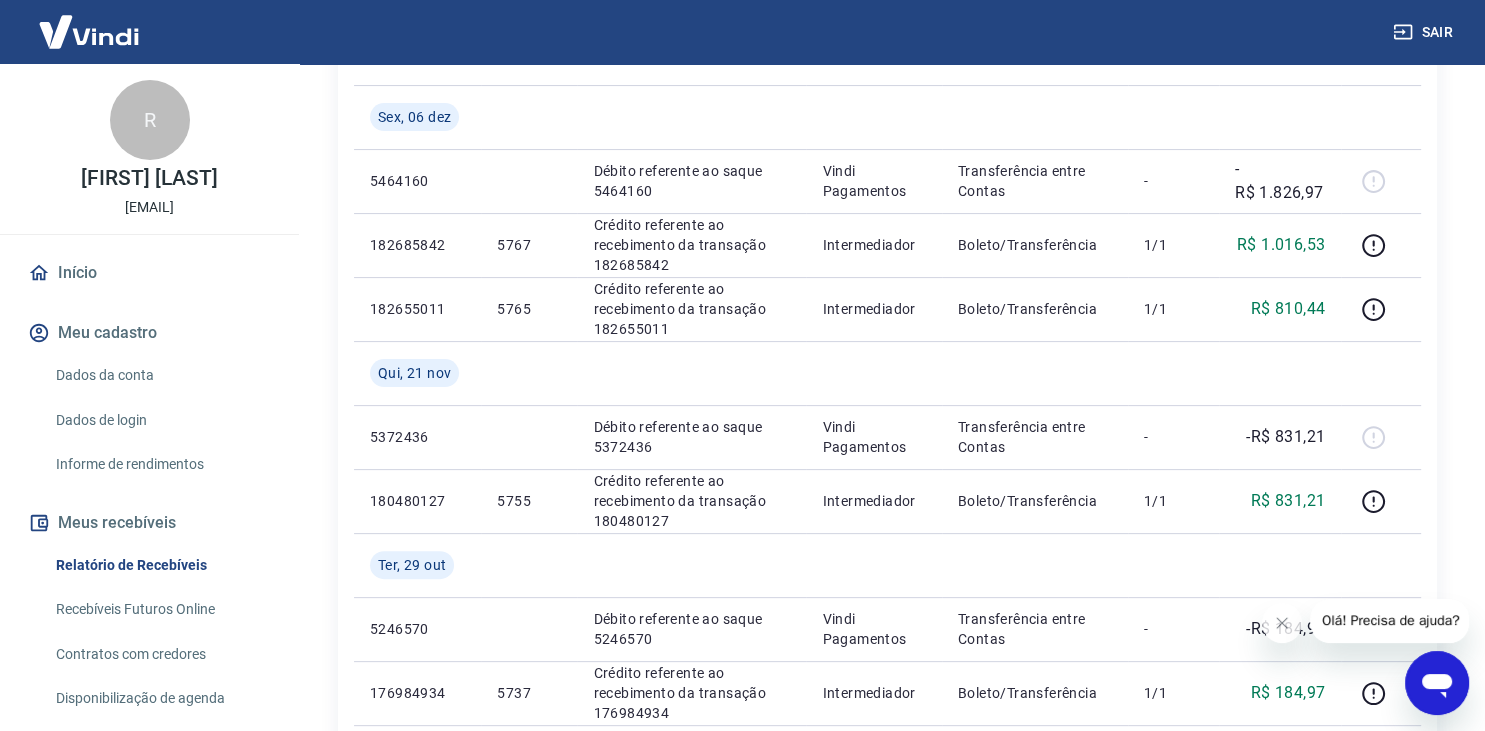 click on "Início" at bounding box center (149, 273) 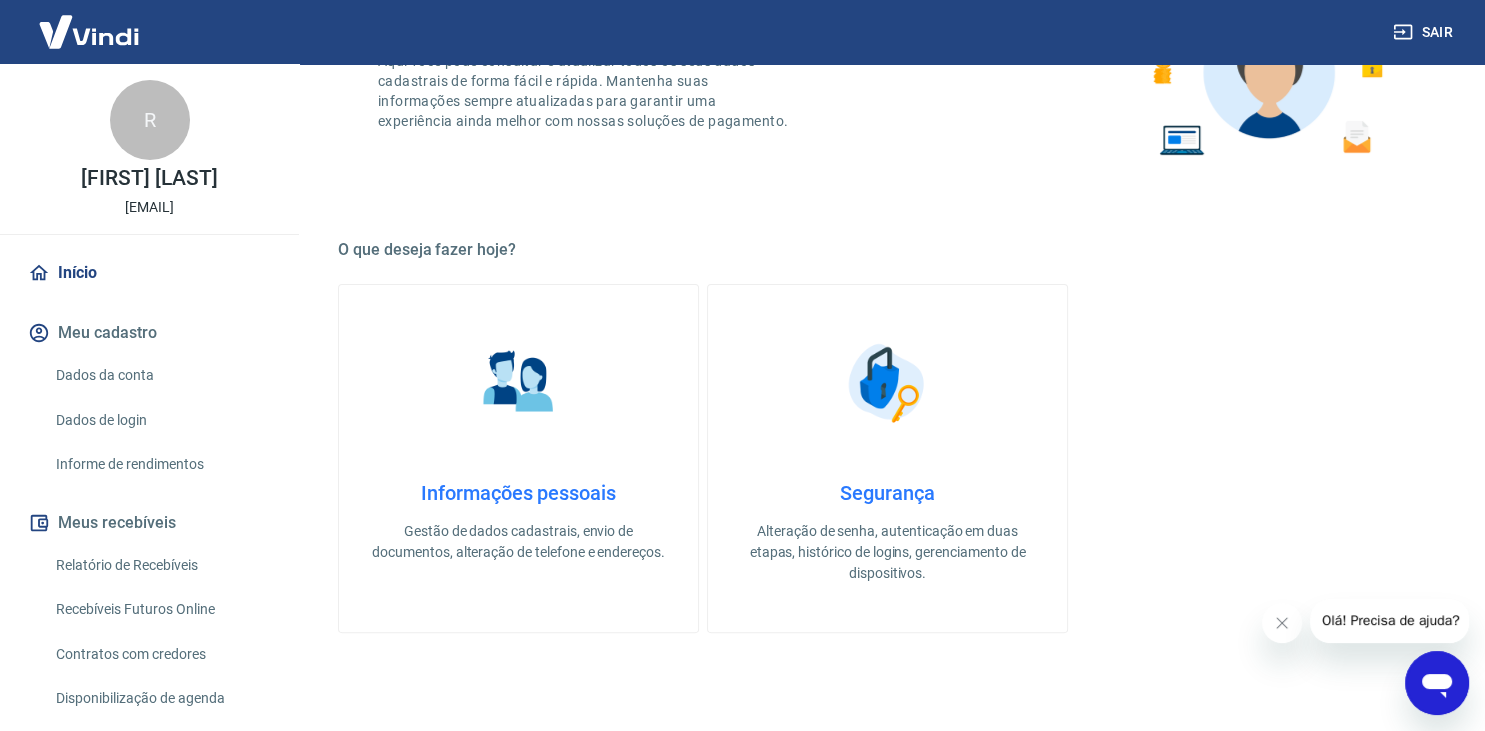 scroll, scrollTop: 391, scrollLeft: 0, axis: vertical 